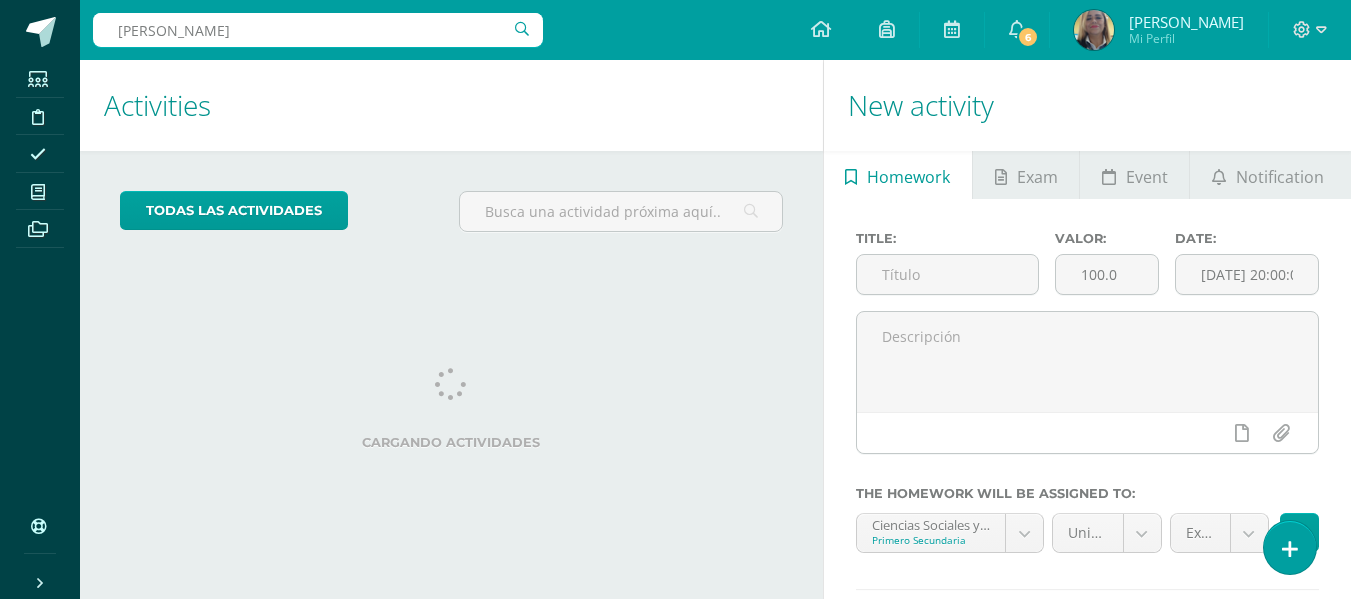 scroll, scrollTop: 0, scrollLeft: 0, axis: both 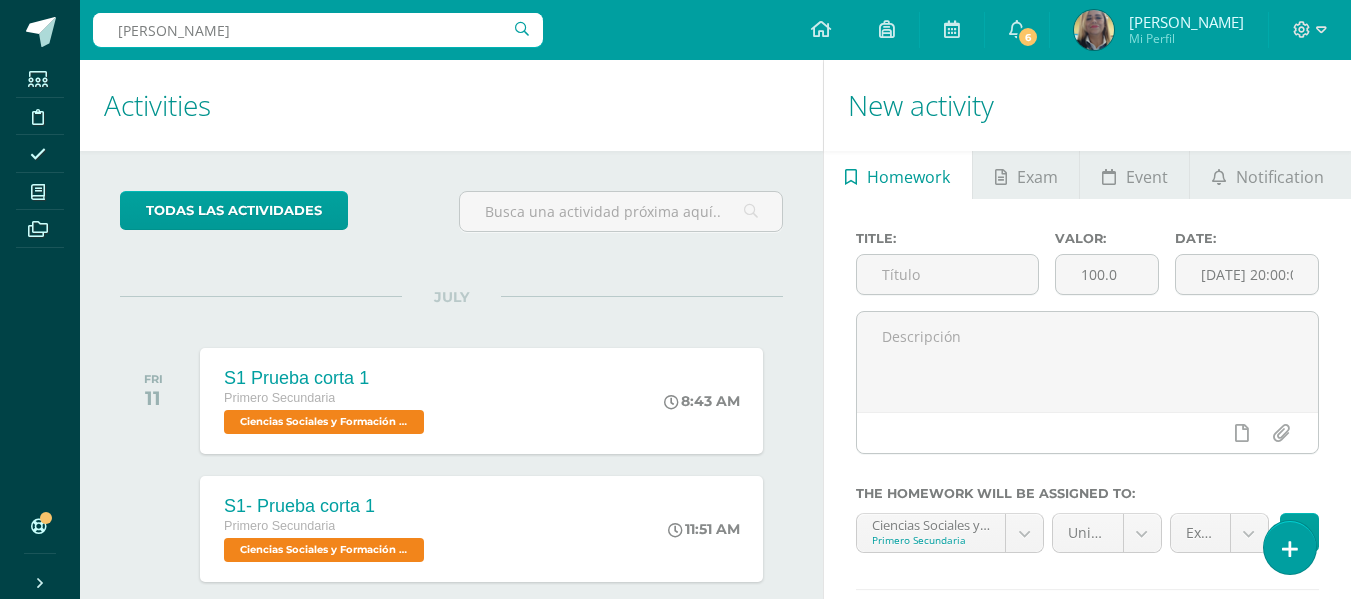 click on "Activities" at bounding box center (451, 105) 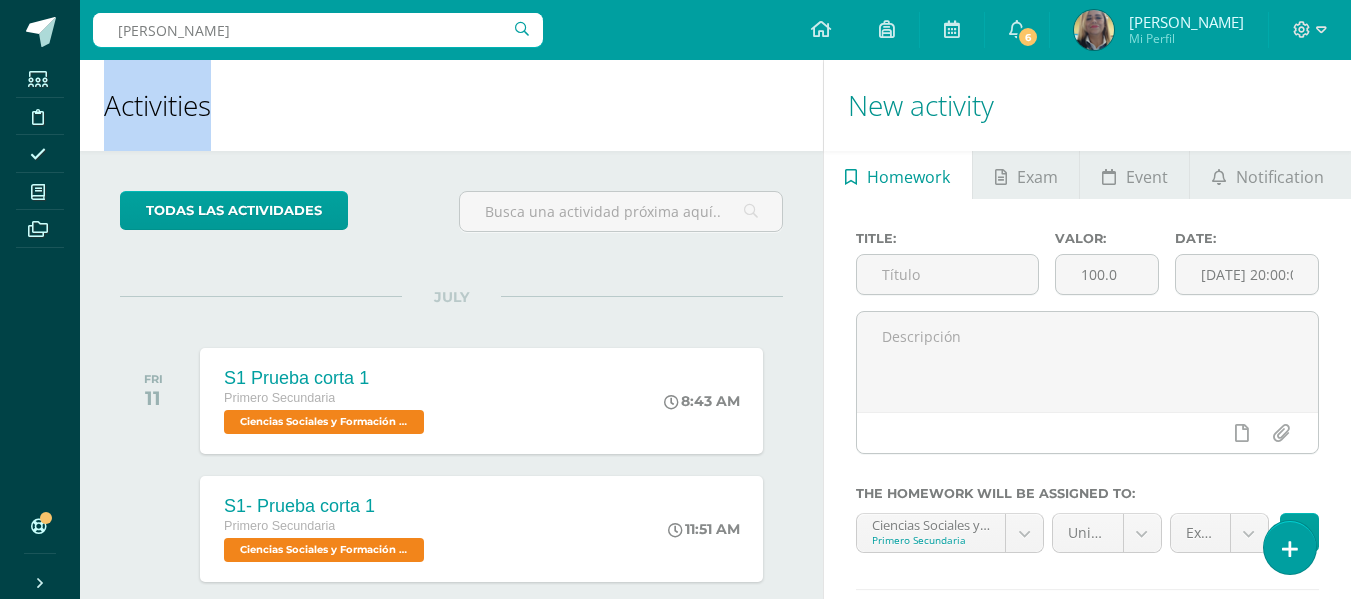 click on "Students Discipline Attendance My courses Archivos Soporte
Centro de ayuda
Últimas actualizaciones
10+ Cerrar panel
Ciencias Sociales y Formación Ciudadana
Primero
Secundaria
"A"
Activities Students Planning Grading structure
Taller del Emprendimiento
Primero
Secundaria
"A"
Activities Students Planning Grading structure
Ciencias Sociales y Formación Ciudadana
Primero
Secundaria
"B"
Activities Students Planning Grading structure
Taller del Emprendimiento
6 6" at bounding box center (675, 299) 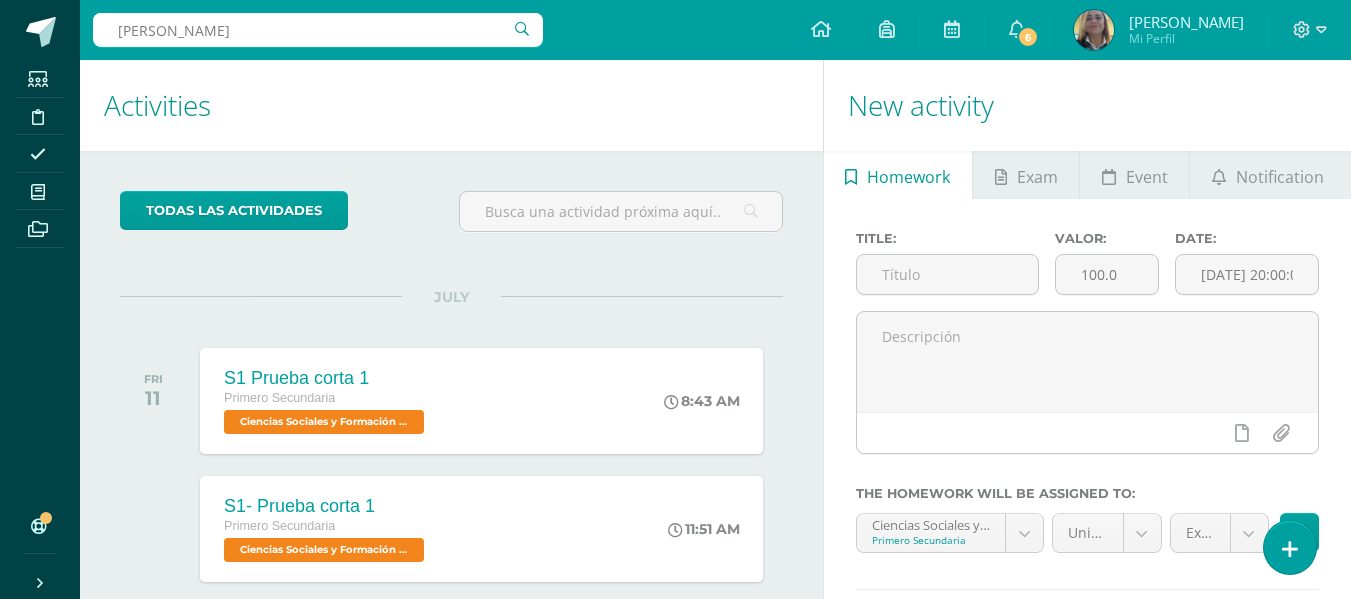 drag, startPoint x: 529, startPoint y: 29, endPoint x: 540, endPoint y: 44, distance: 18.601076 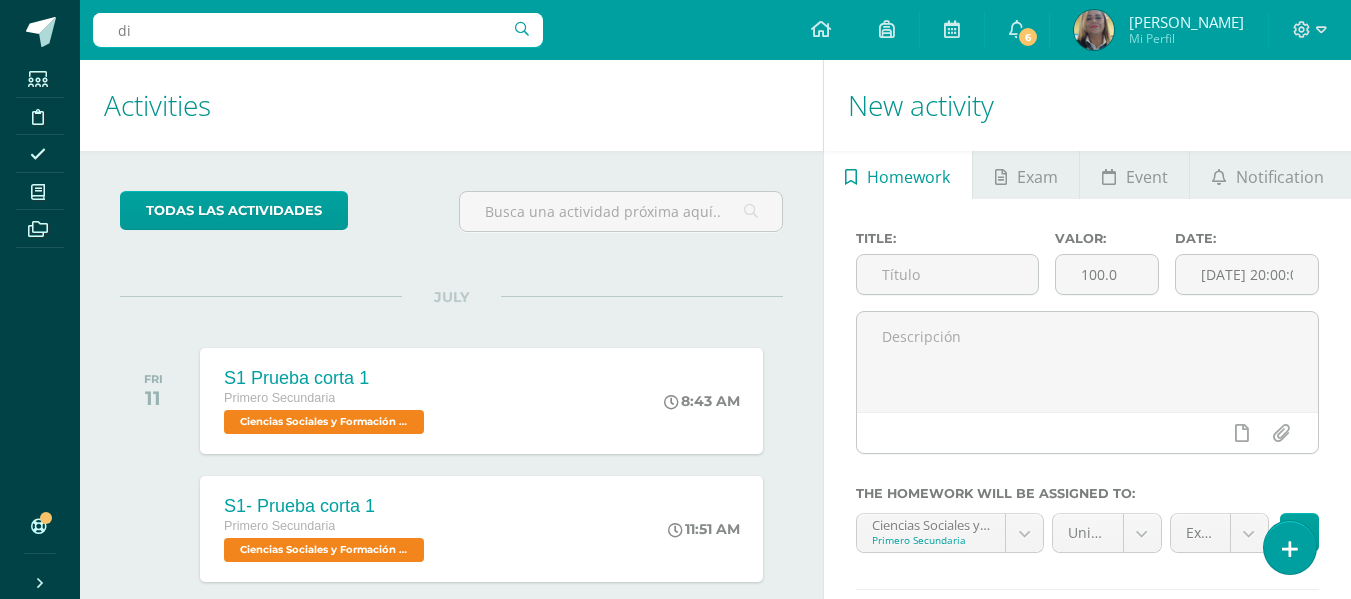 type on "d" 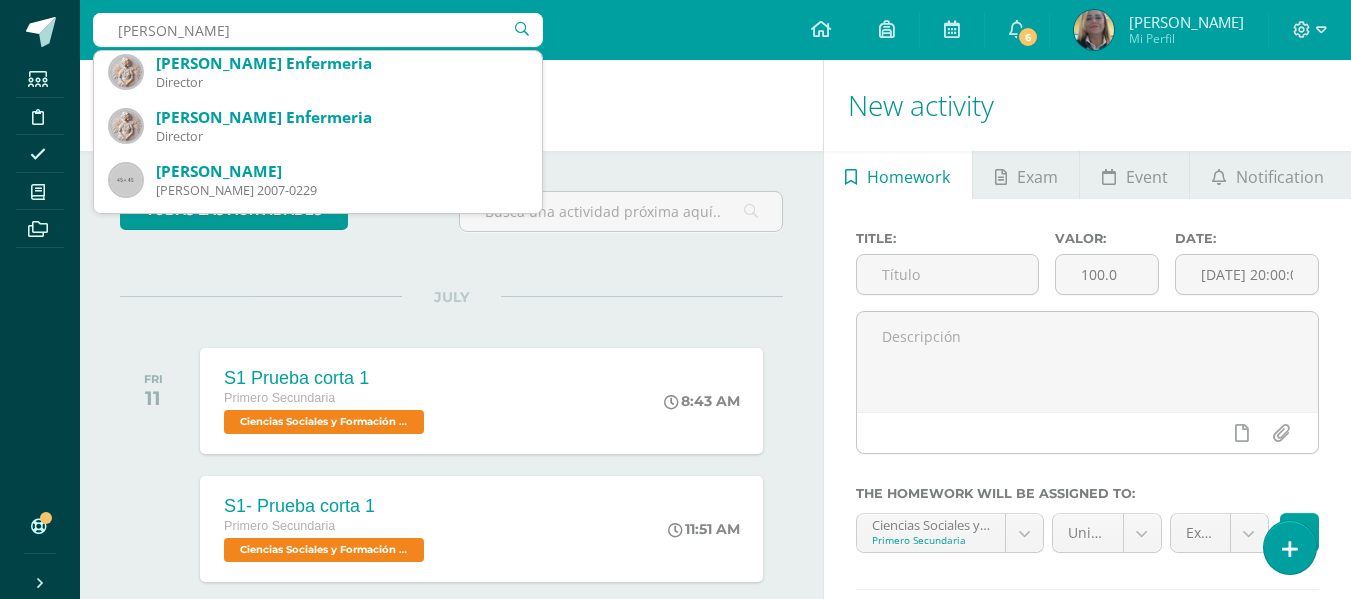 scroll, scrollTop: 108, scrollLeft: 0, axis: vertical 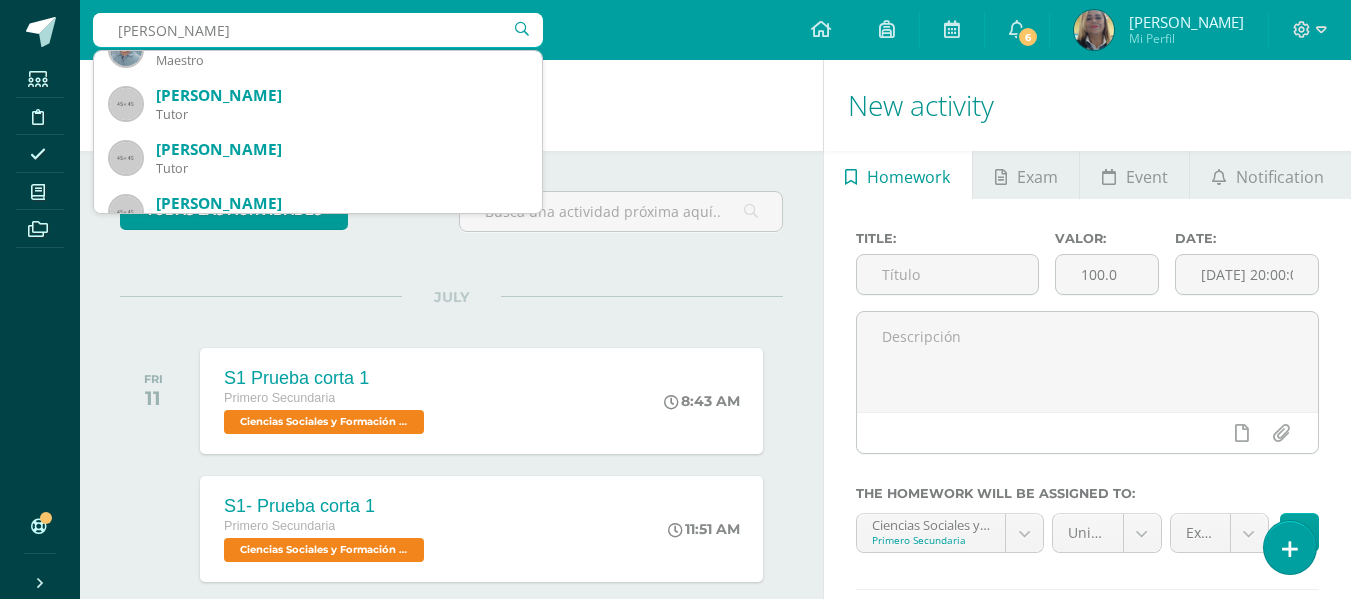 type on "leiva" 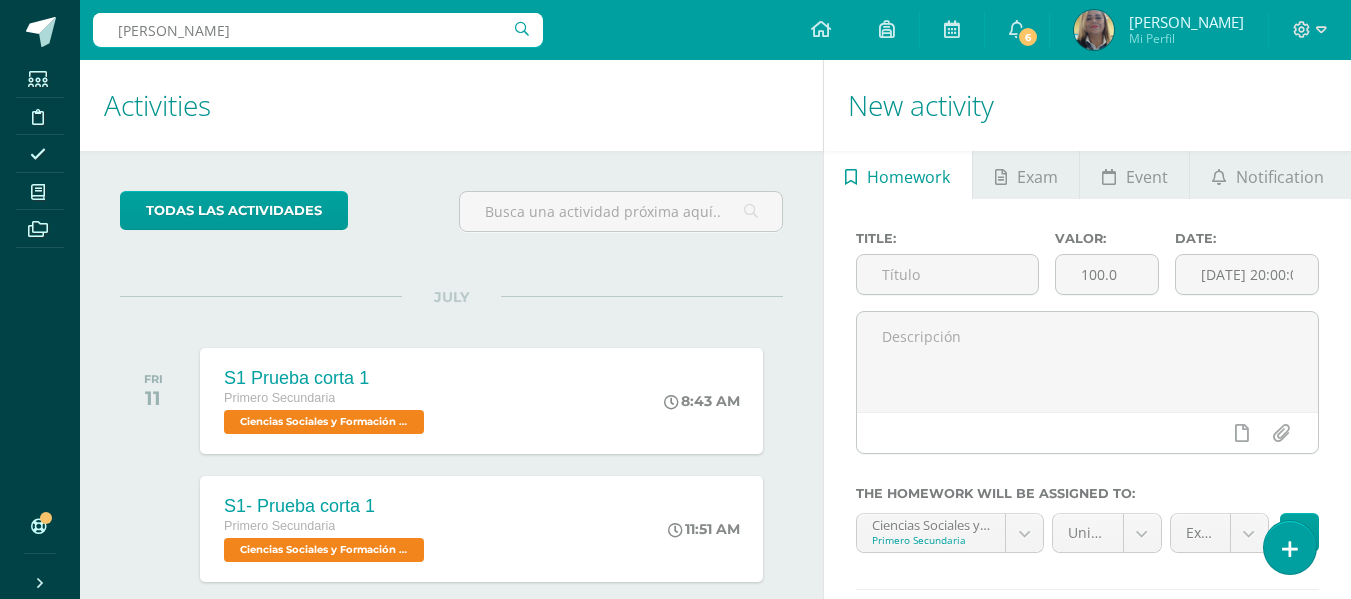 click on "leiva leiva" at bounding box center (318, 30) 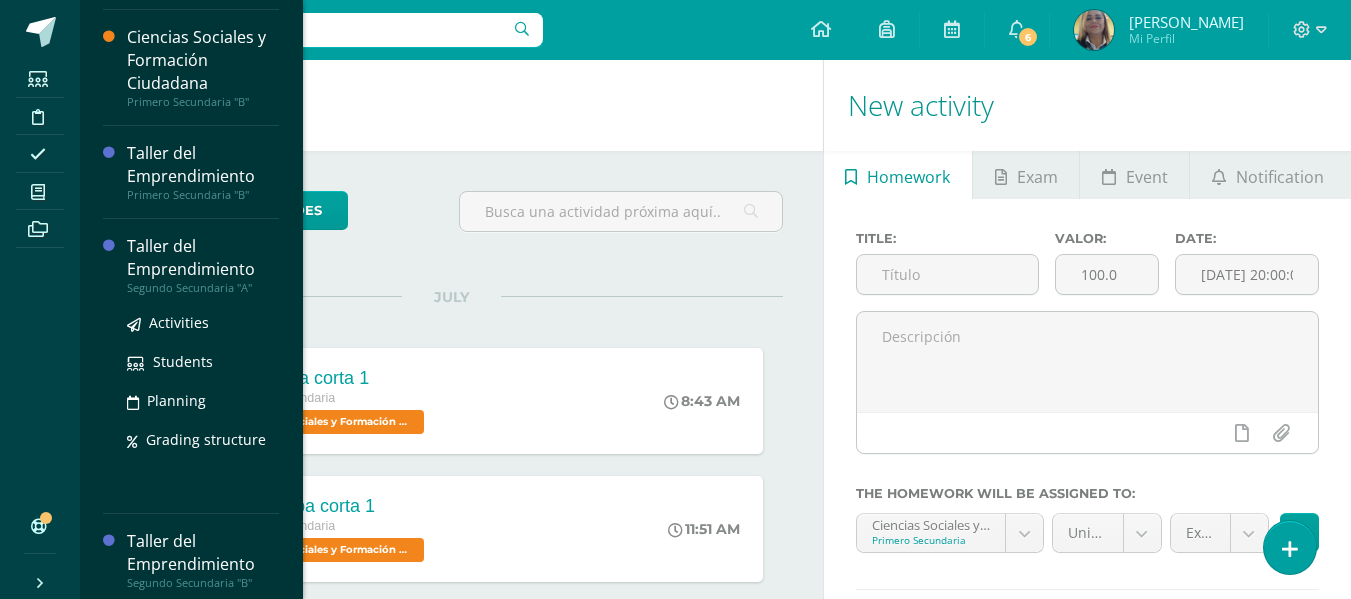 scroll, scrollTop: 300, scrollLeft: 0, axis: vertical 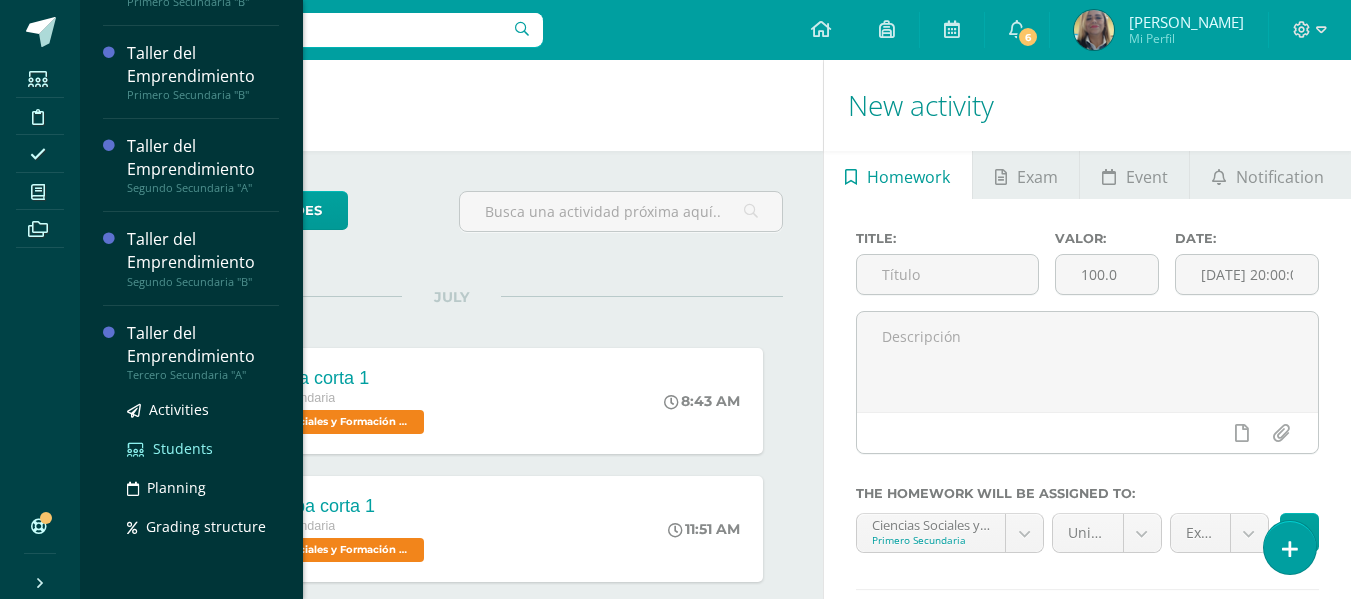click on "Students" at bounding box center [183, 448] 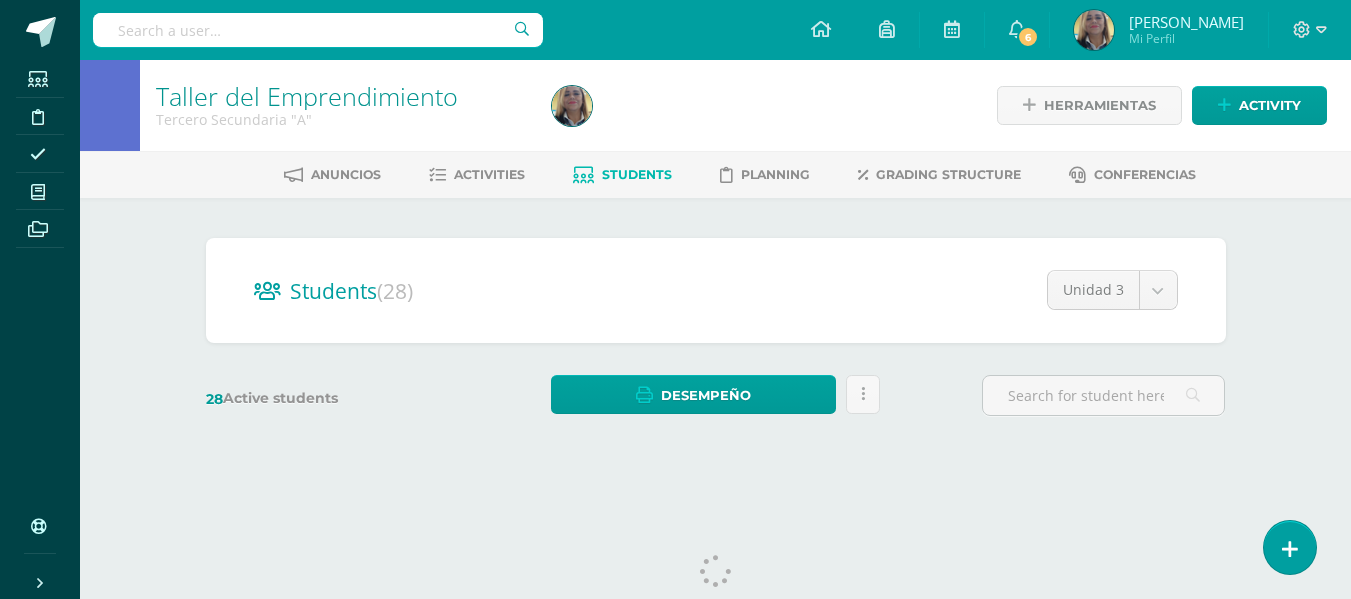 scroll, scrollTop: 0, scrollLeft: 0, axis: both 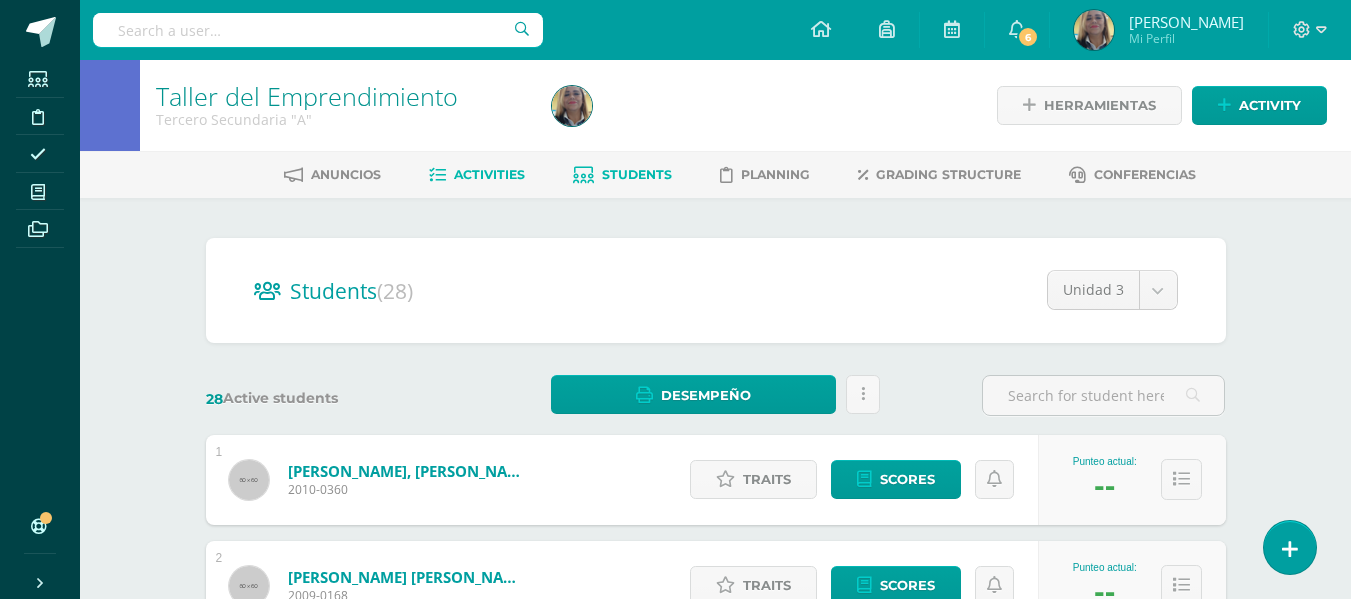 click on "Activities" at bounding box center [477, 175] 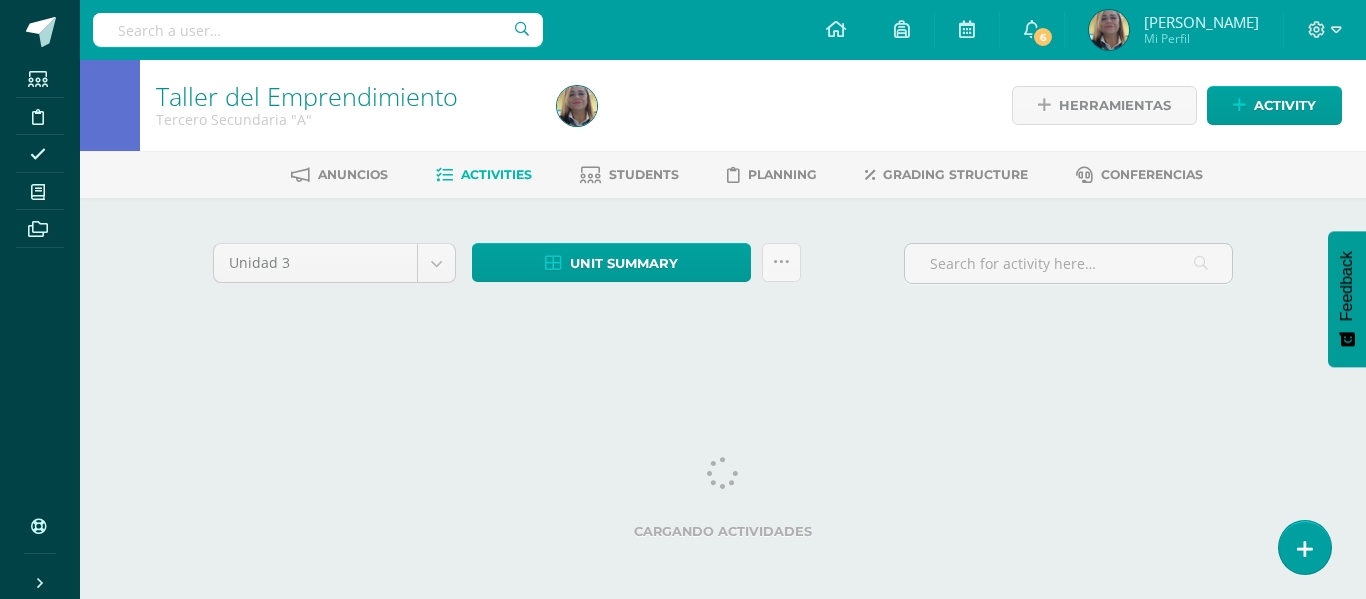 scroll, scrollTop: 0, scrollLeft: 0, axis: both 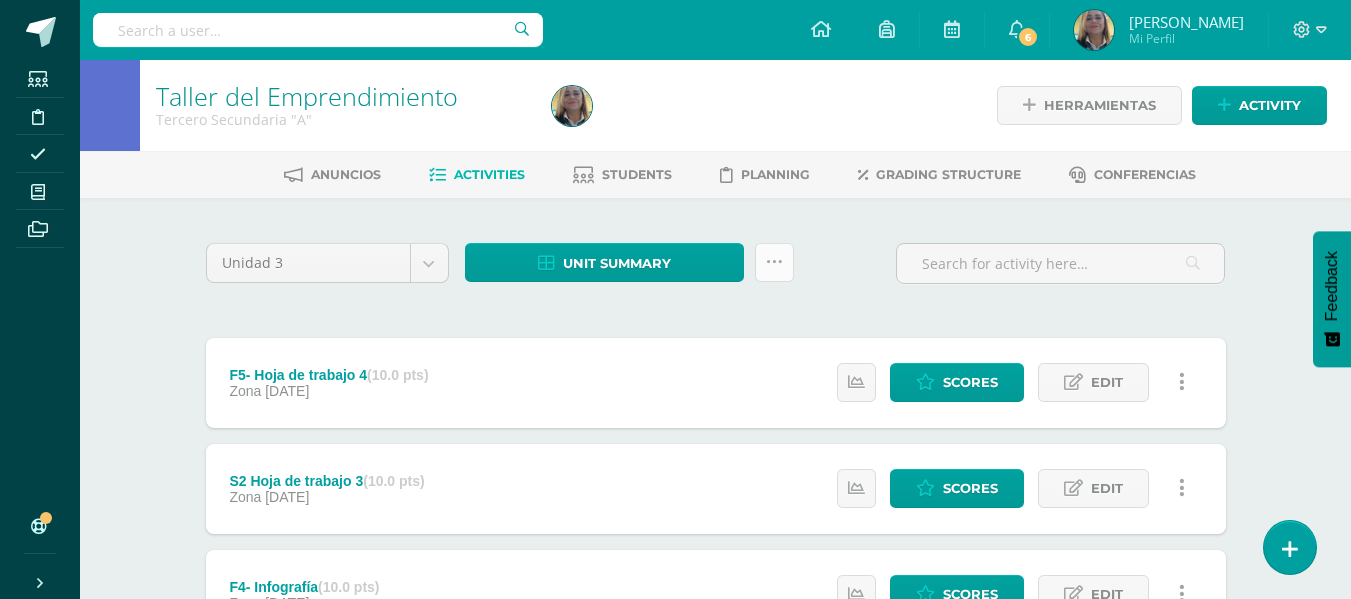 click at bounding box center (774, 262) 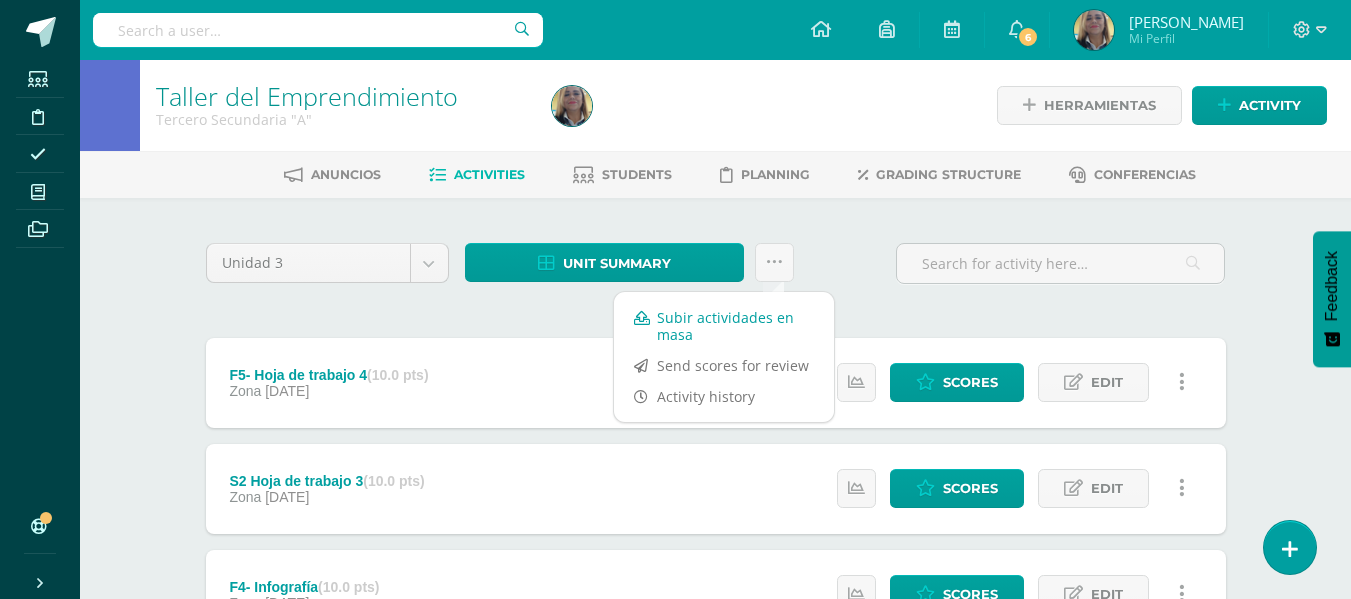 click on "Subir actividades en masa" at bounding box center (724, 326) 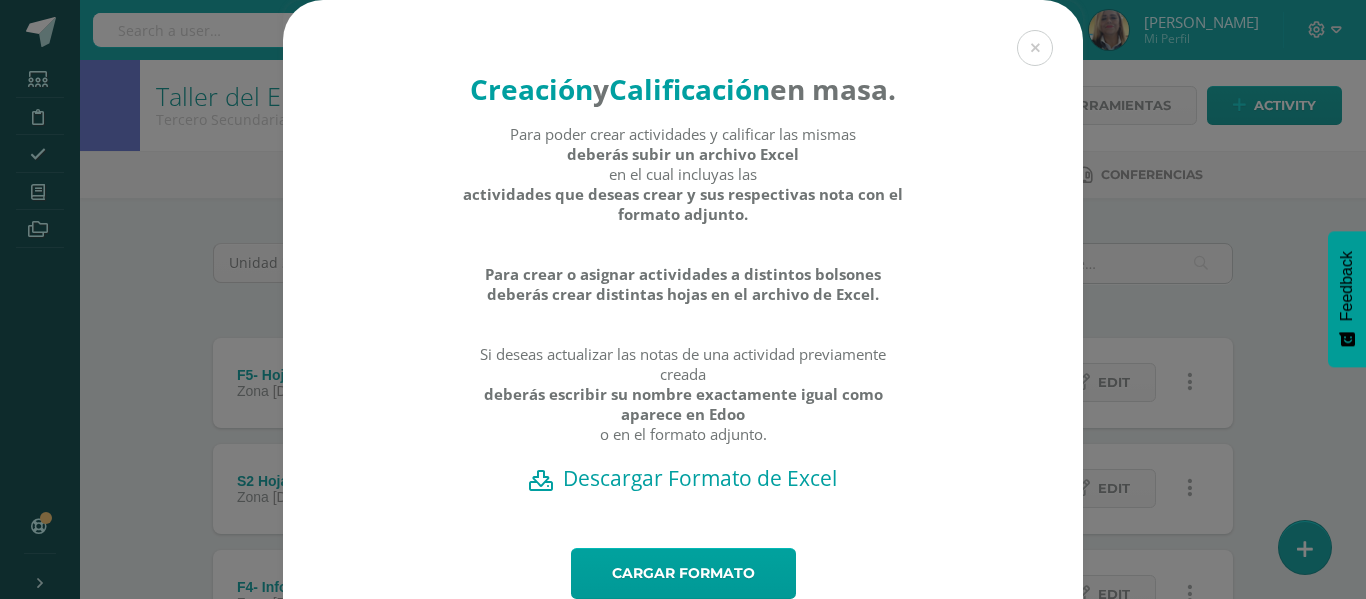 click on "Descargar Formato de Excel" at bounding box center [683, 478] 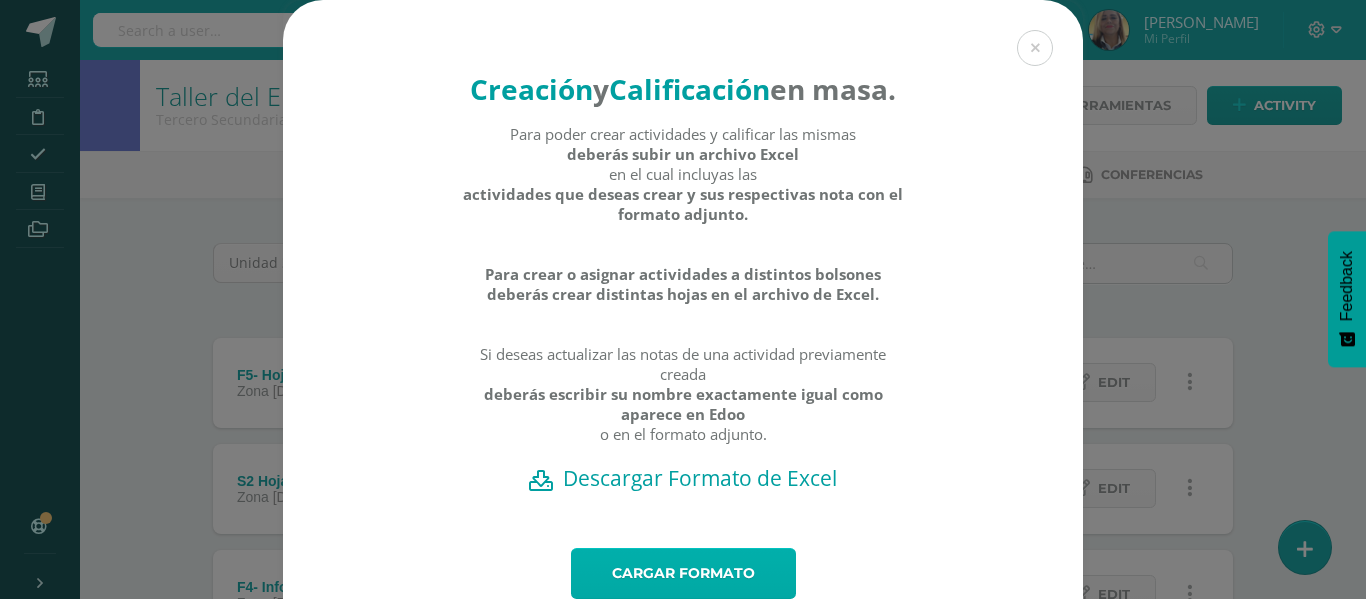 click on "Cargar formato" at bounding box center (683, 573) 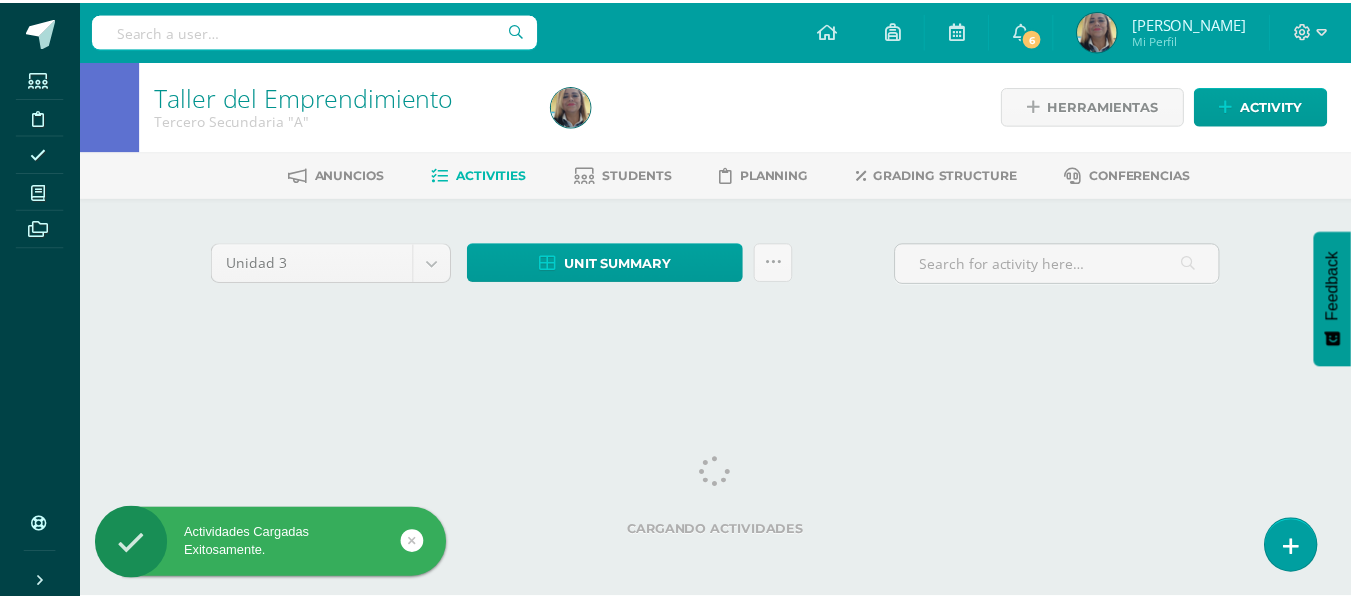 scroll, scrollTop: 0, scrollLeft: 0, axis: both 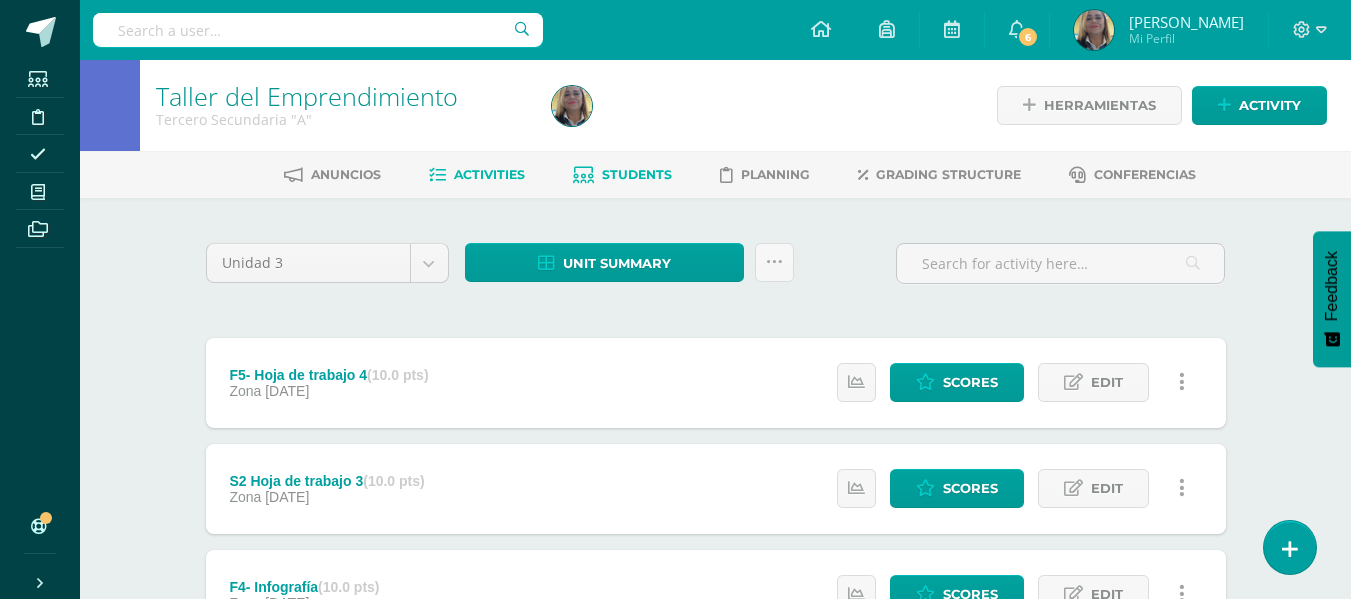 click on "Students" at bounding box center [637, 174] 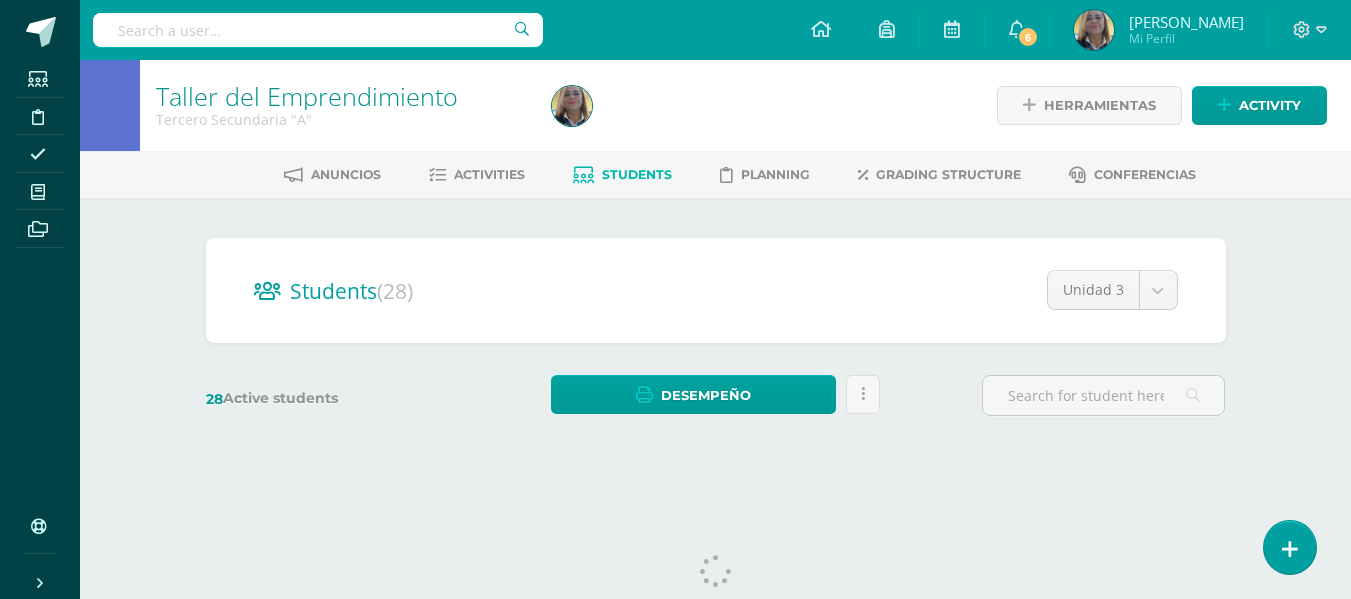 scroll, scrollTop: 0, scrollLeft: 0, axis: both 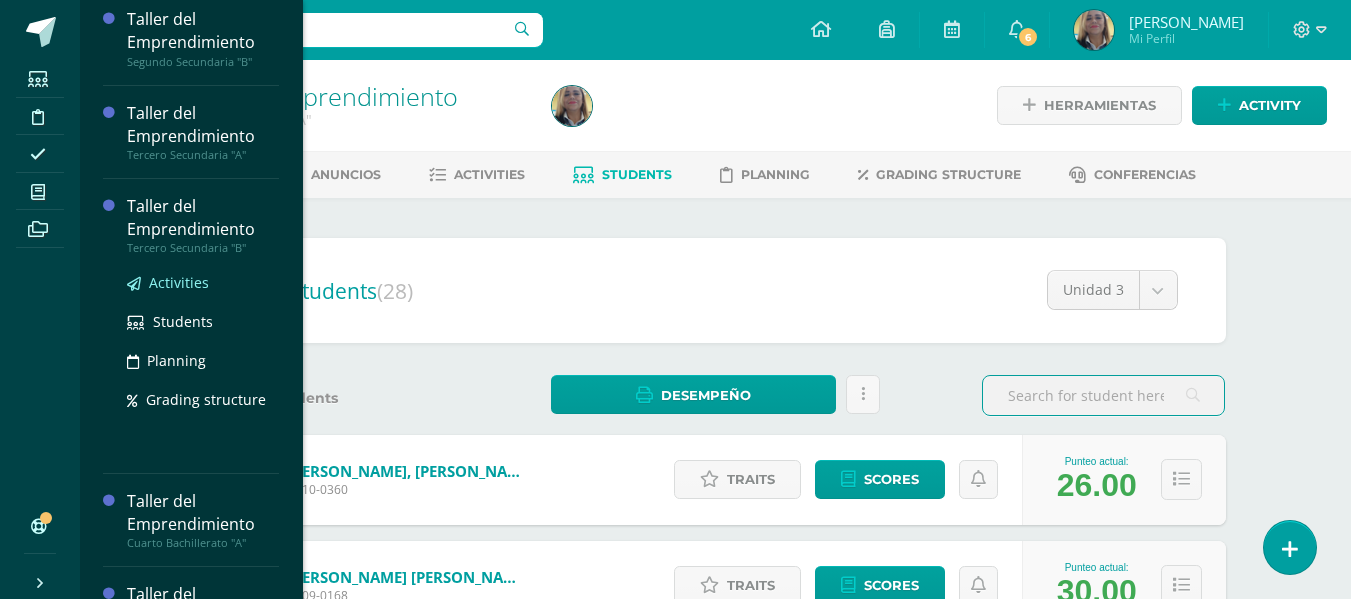 click on "Activities" at bounding box center (179, 282) 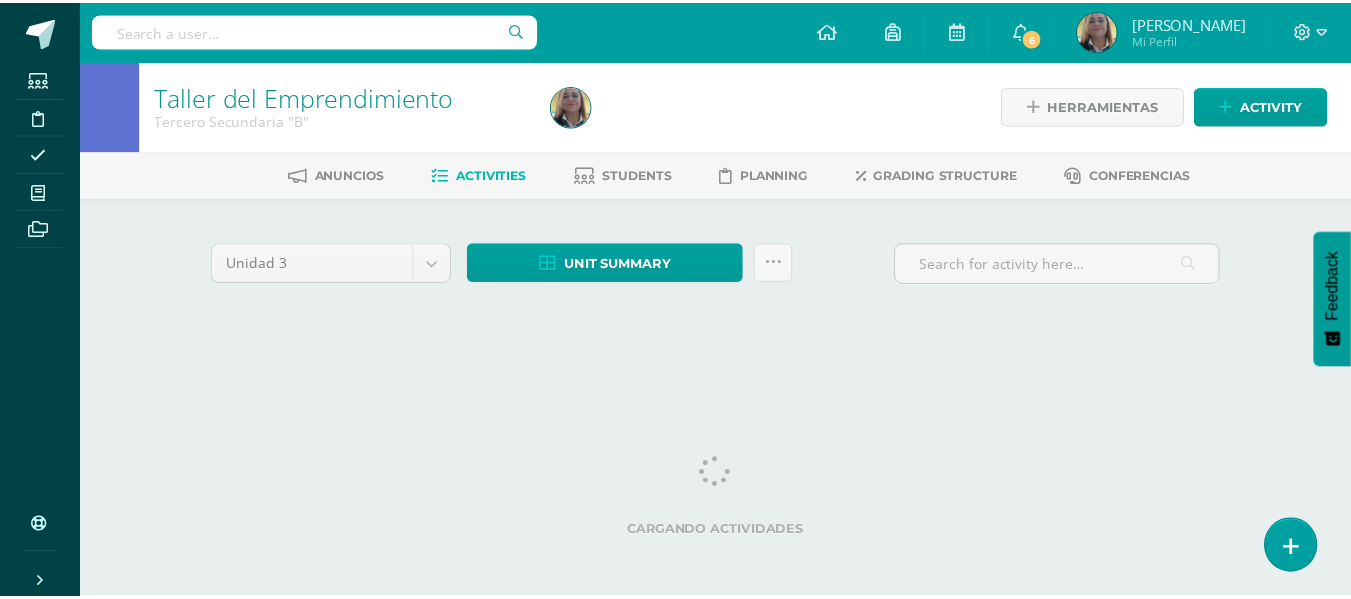 scroll, scrollTop: 0, scrollLeft: 0, axis: both 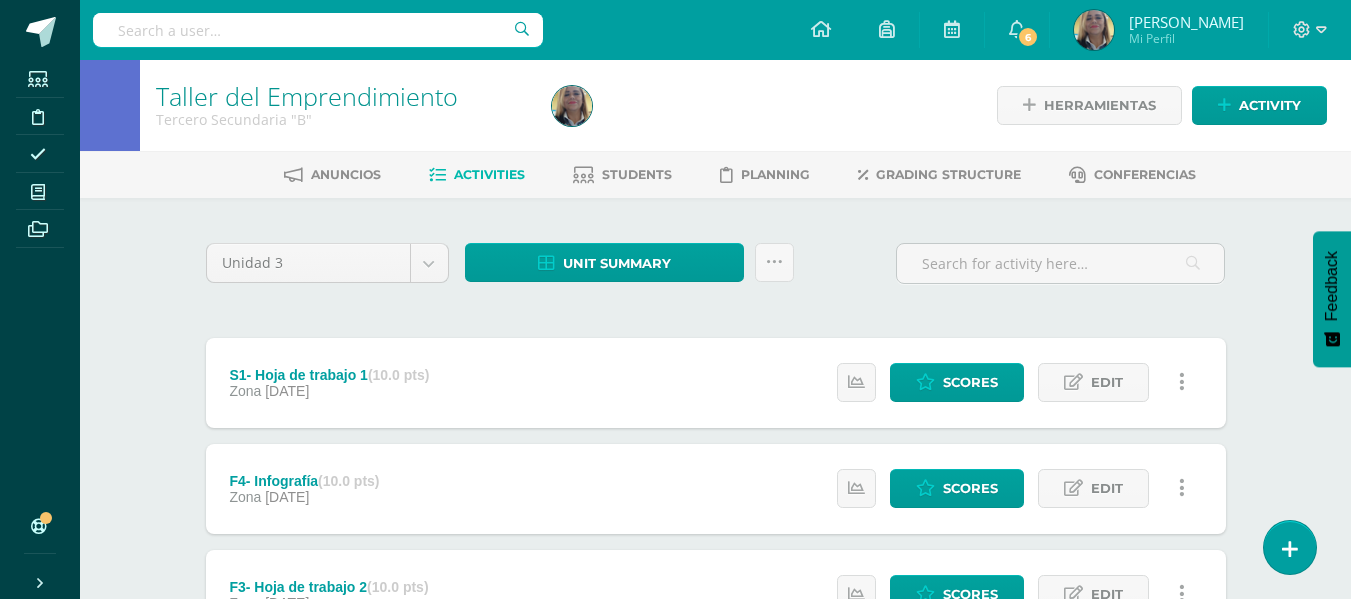 click on "Activities" at bounding box center [489, 174] 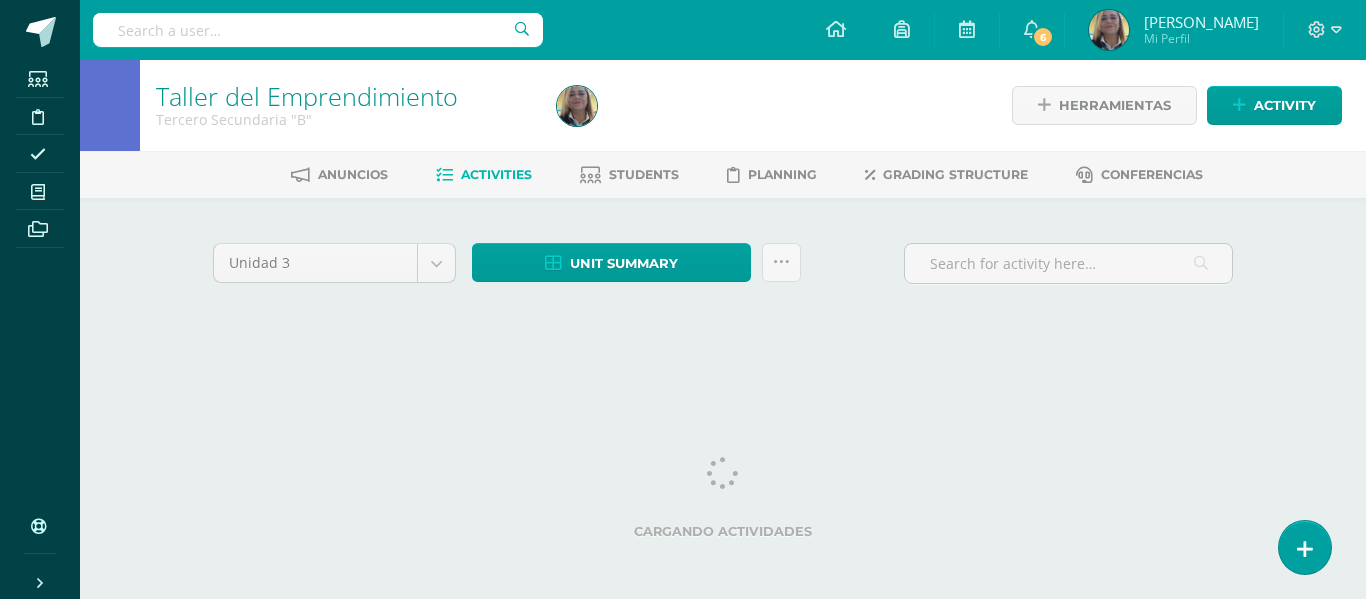 scroll, scrollTop: 0, scrollLeft: 0, axis: both 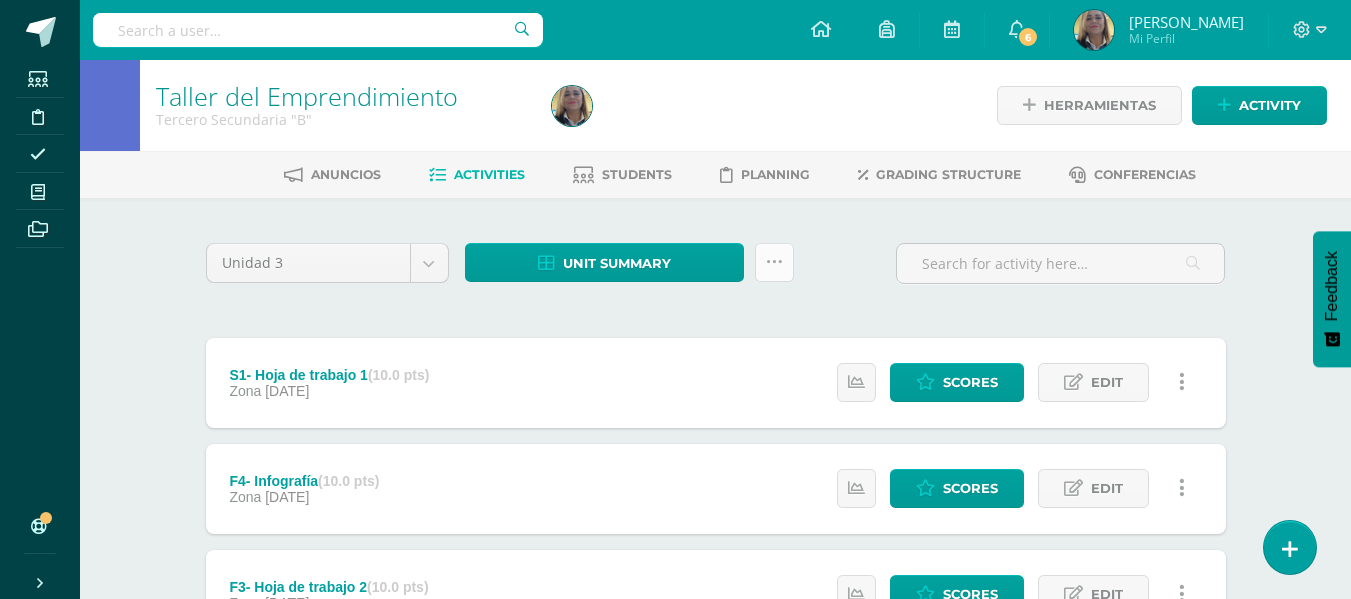 click at bounding box center [774, 262] 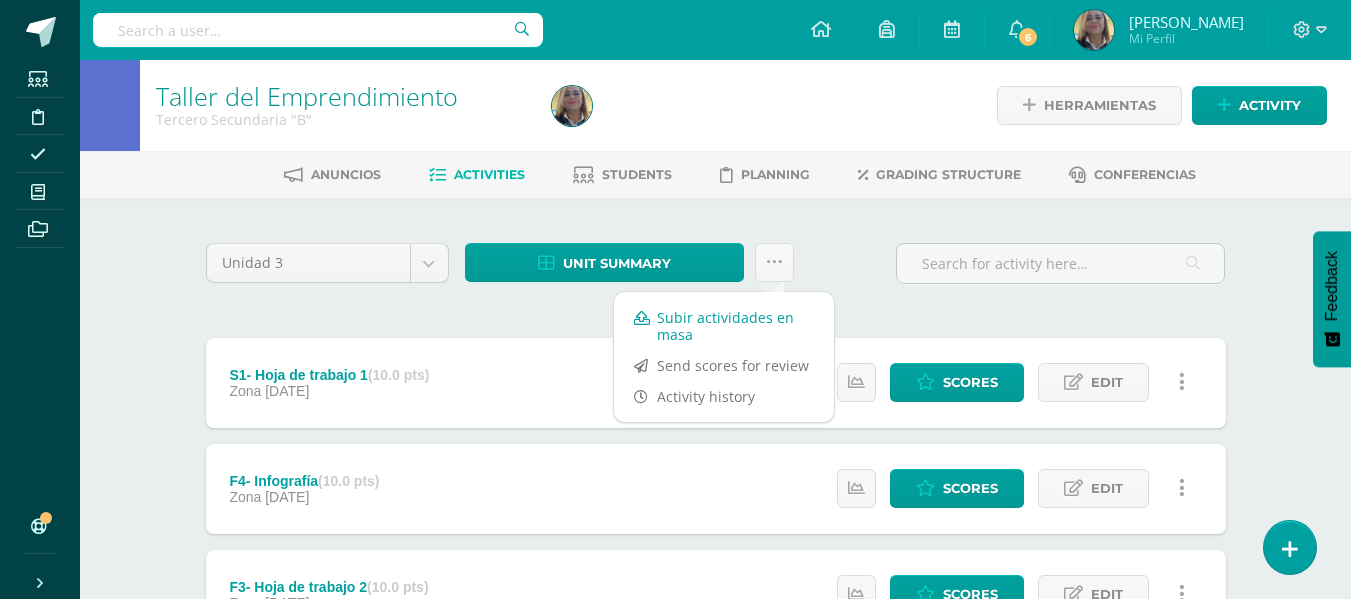 click on "Subir actividades en masa" at bounding box center [724, 326] 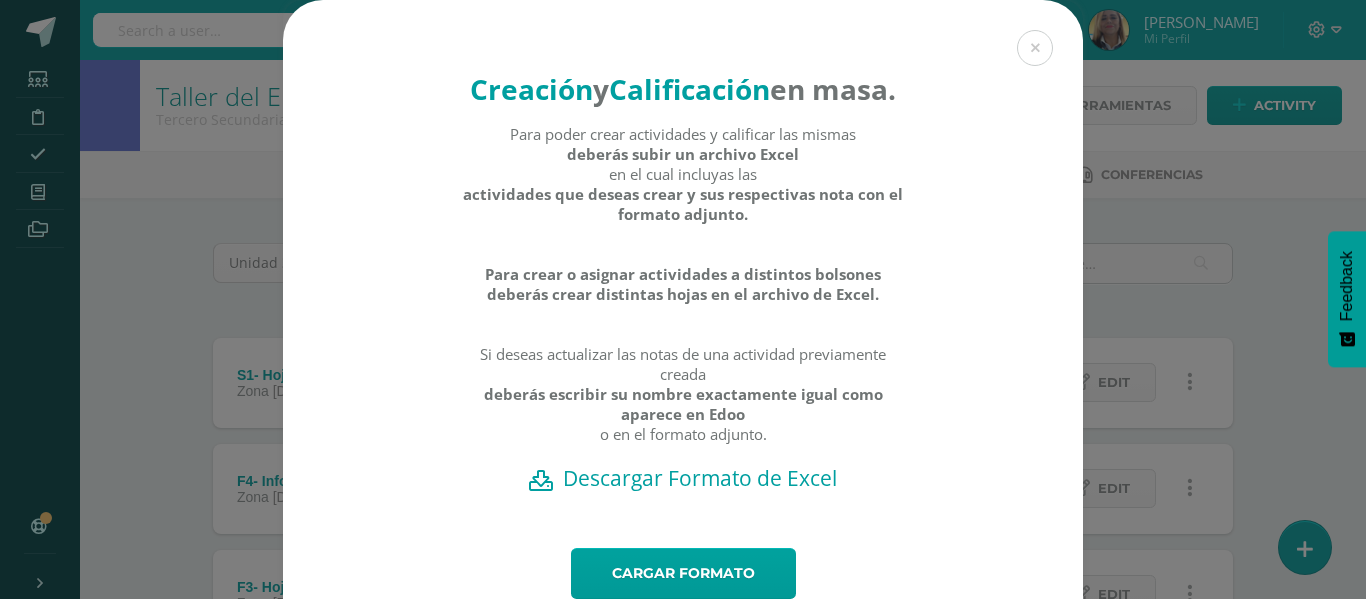 click on "Descargar Formato de Excel" at bounding box center [683, 478] 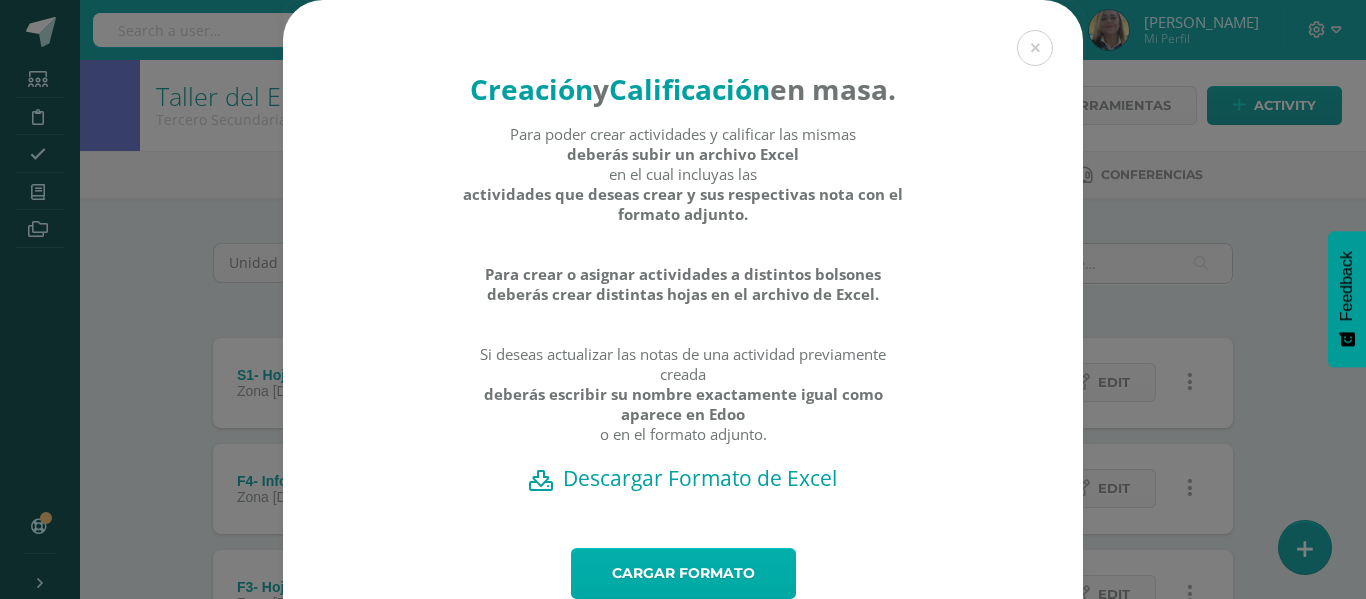 click on "Cargar formato" at bounding box center (683, 573) 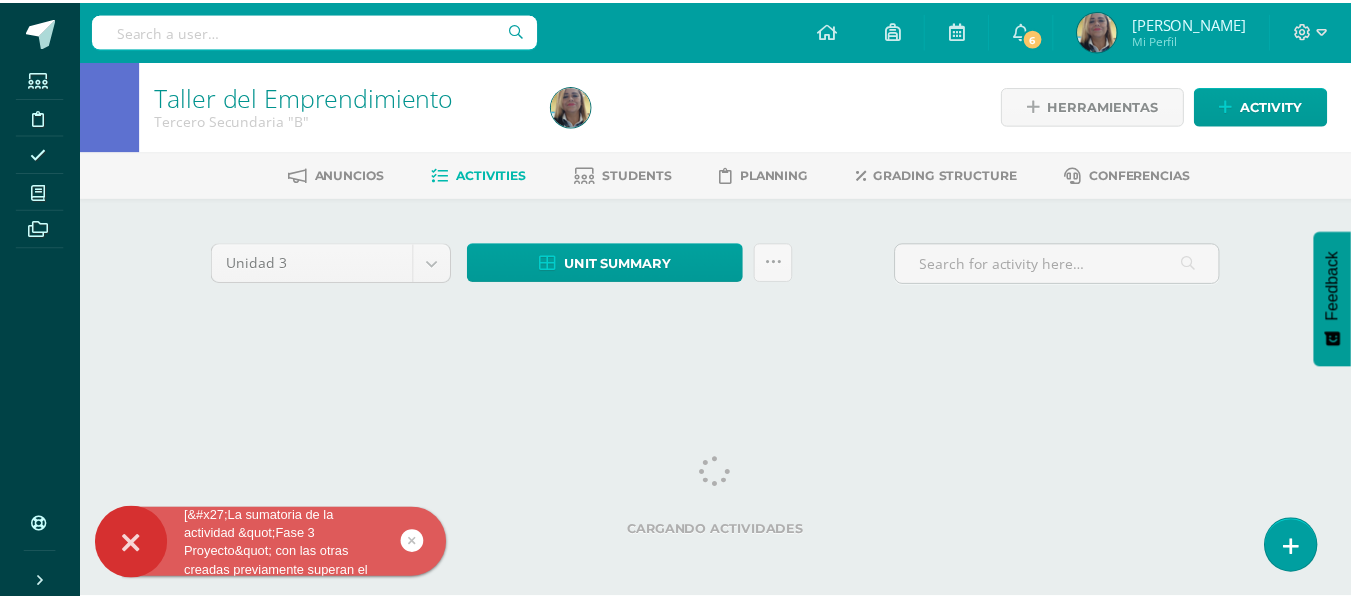 scroll, scrollTop: 0, scrollLeft: 0, axis: both 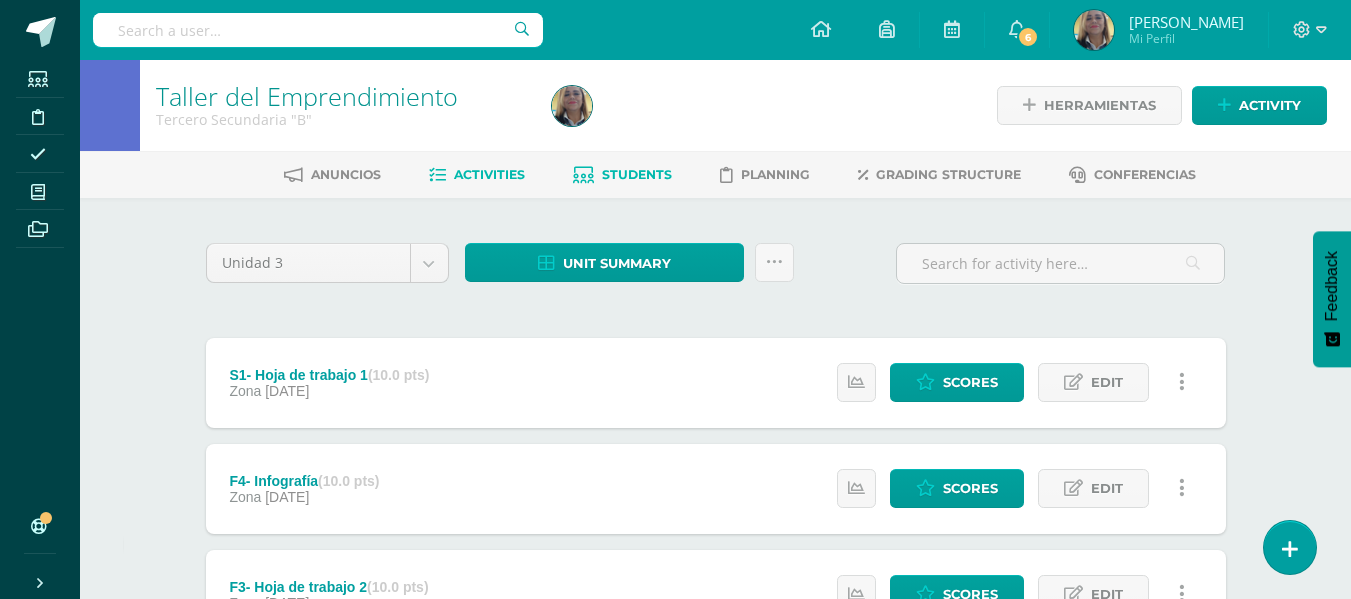 click on "Students" at bounding box center (637, 174) 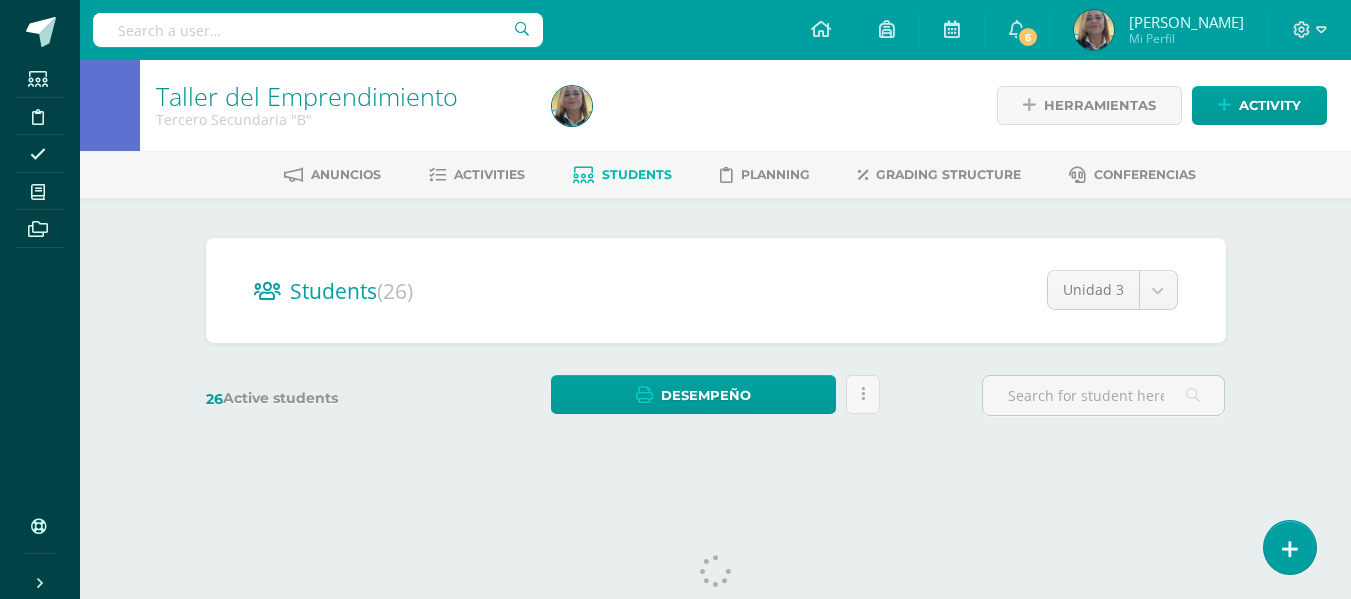 scroll, scrollTop: 0, scrollLeft: 0, axis: both 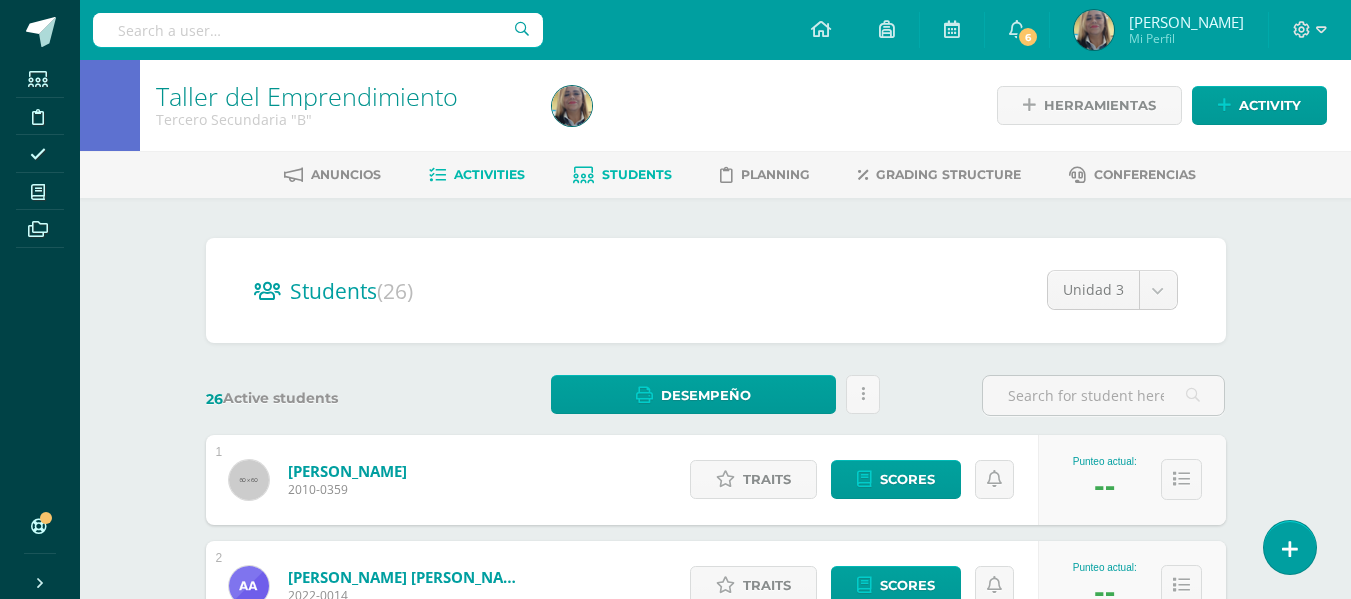 click on "Activities" at bounding box center (489, 174) 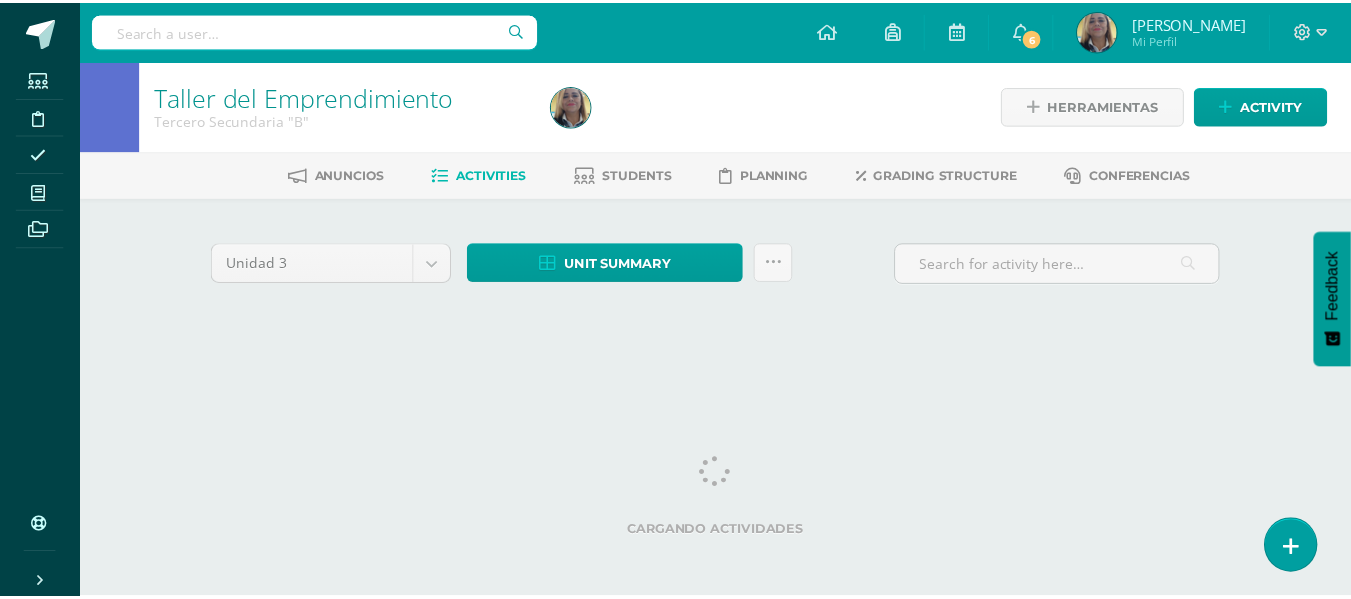scroll, scrollTop: 0, scrollLeft: 0, axis: both 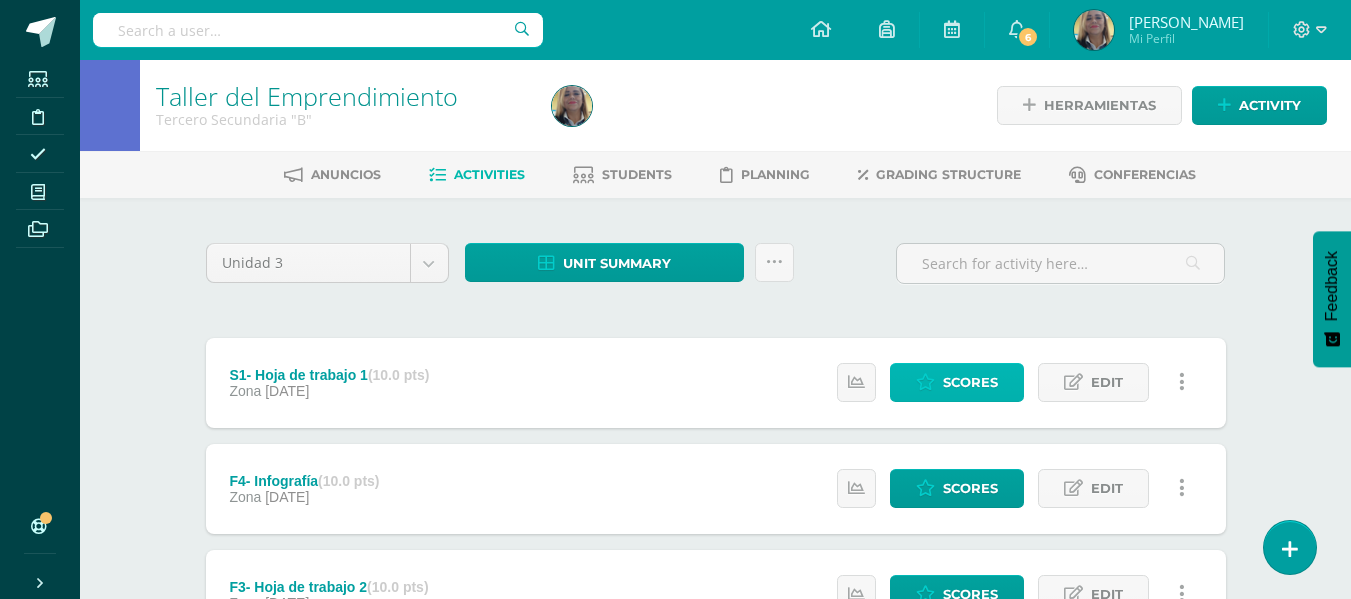 click on "Scores" at bounding box center (970, 382) 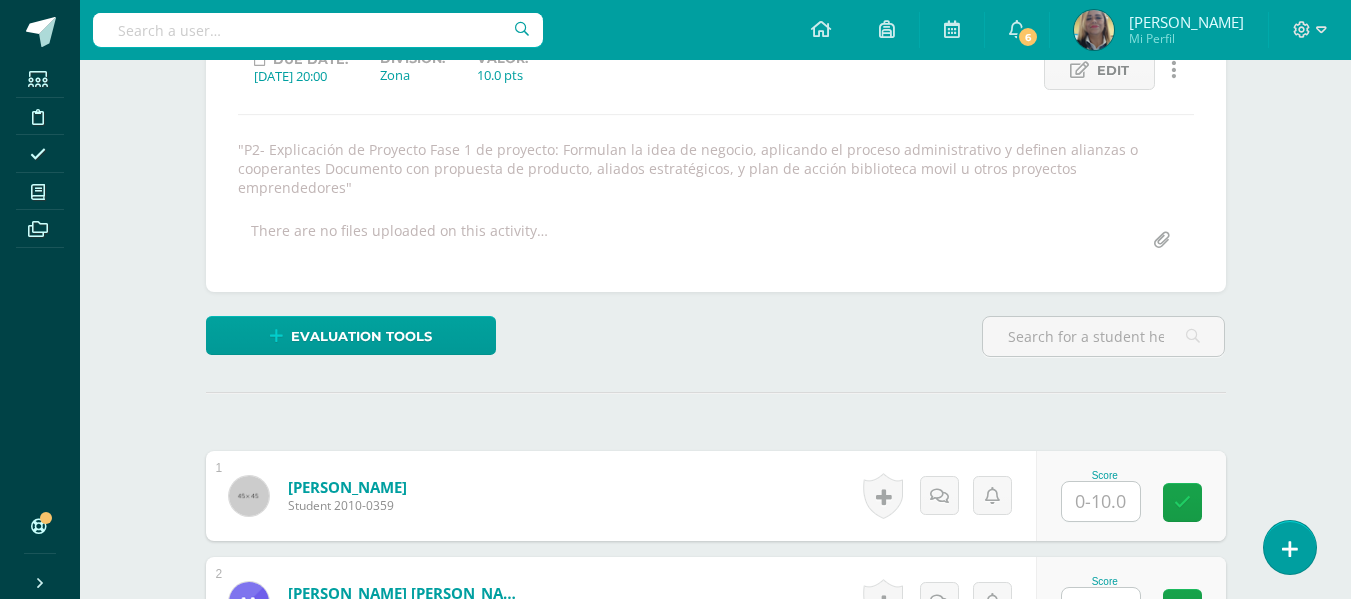 scroll, scrollTop: 302, scrollLeft: 0, axis: vertical 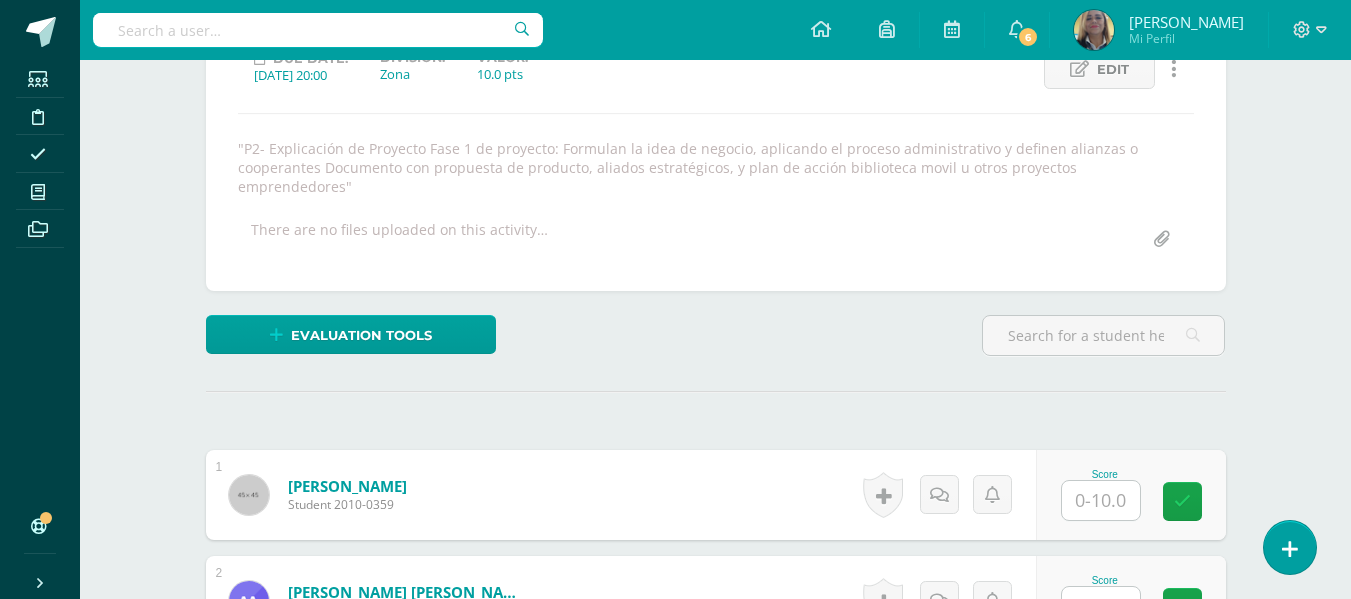 click at bounding box center (1101, 500) 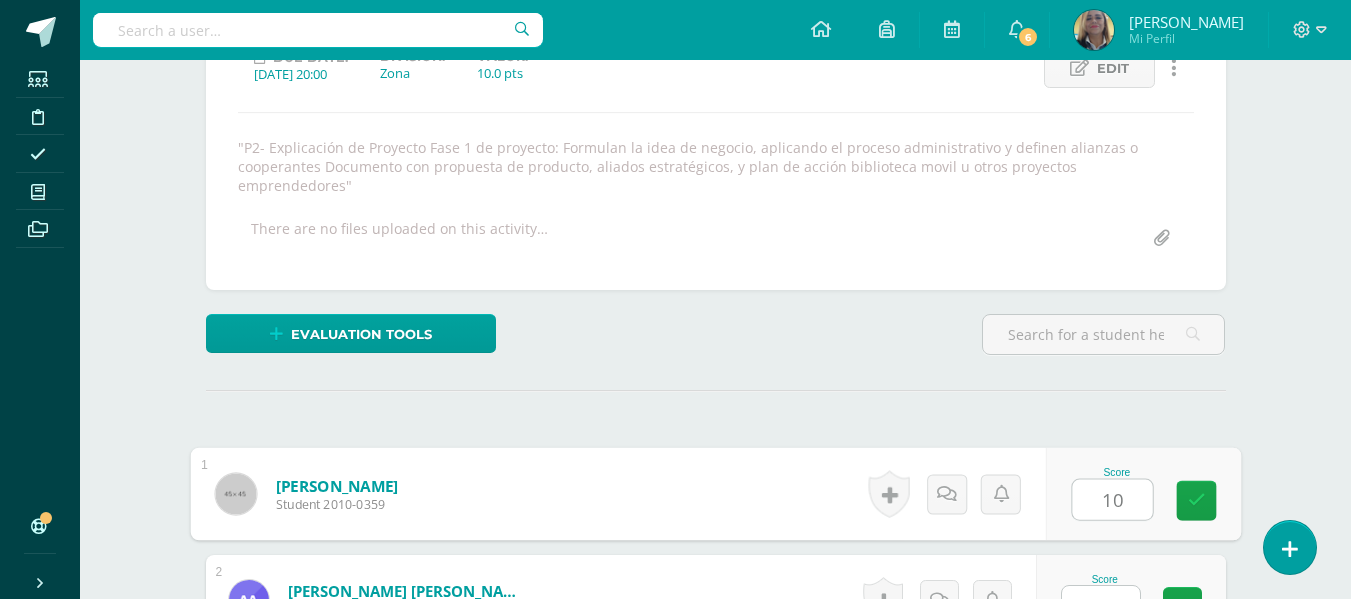 scroll, scrollTop: 304, scrollLeft: 0, axis: vertical 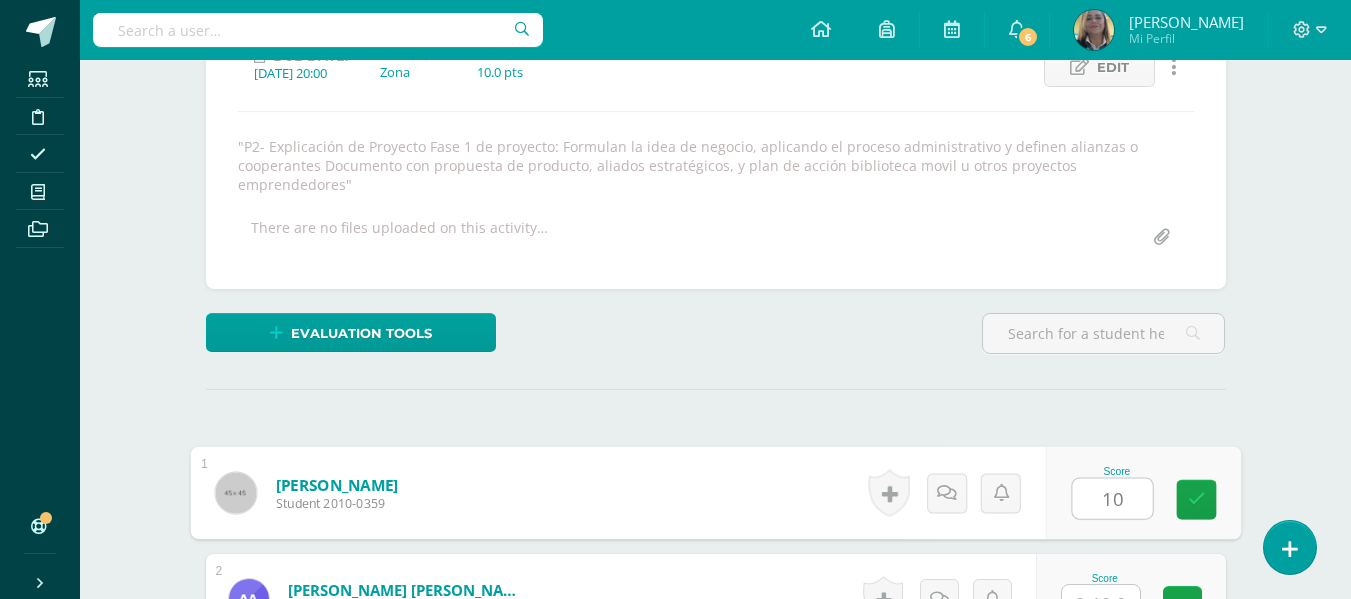 type on "10" 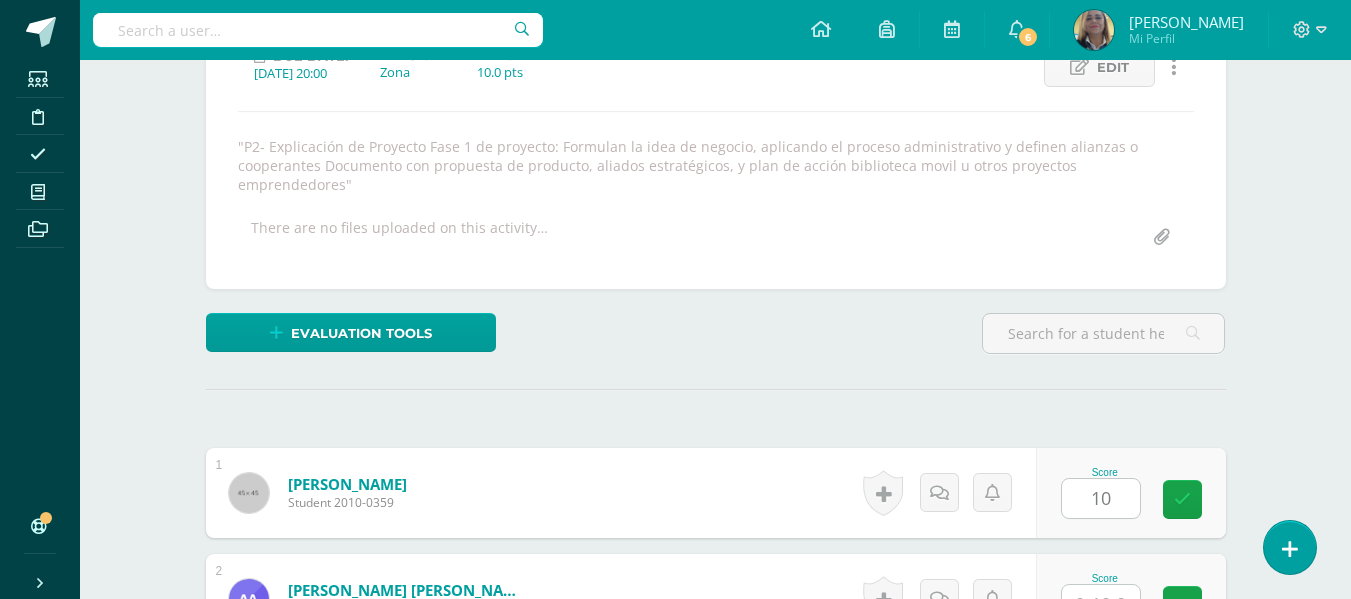 click at bounding box center [1101, 604] 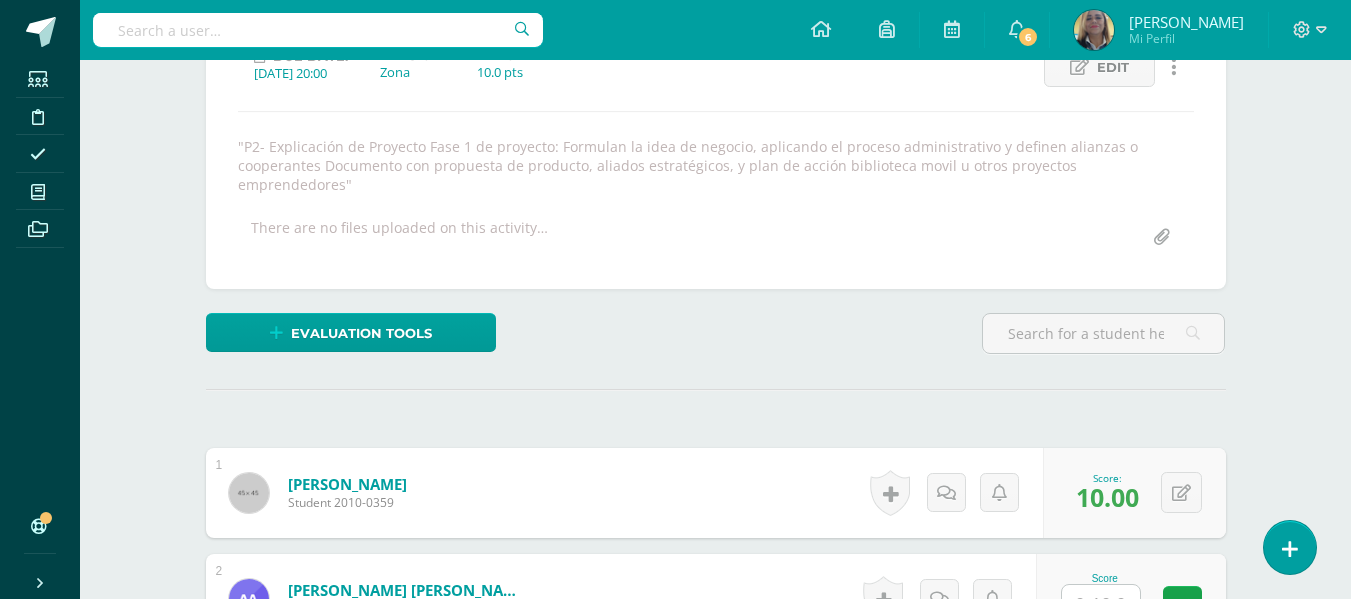 scroll, scrollTop: 404, scrollLeft: 0, axis: vertical 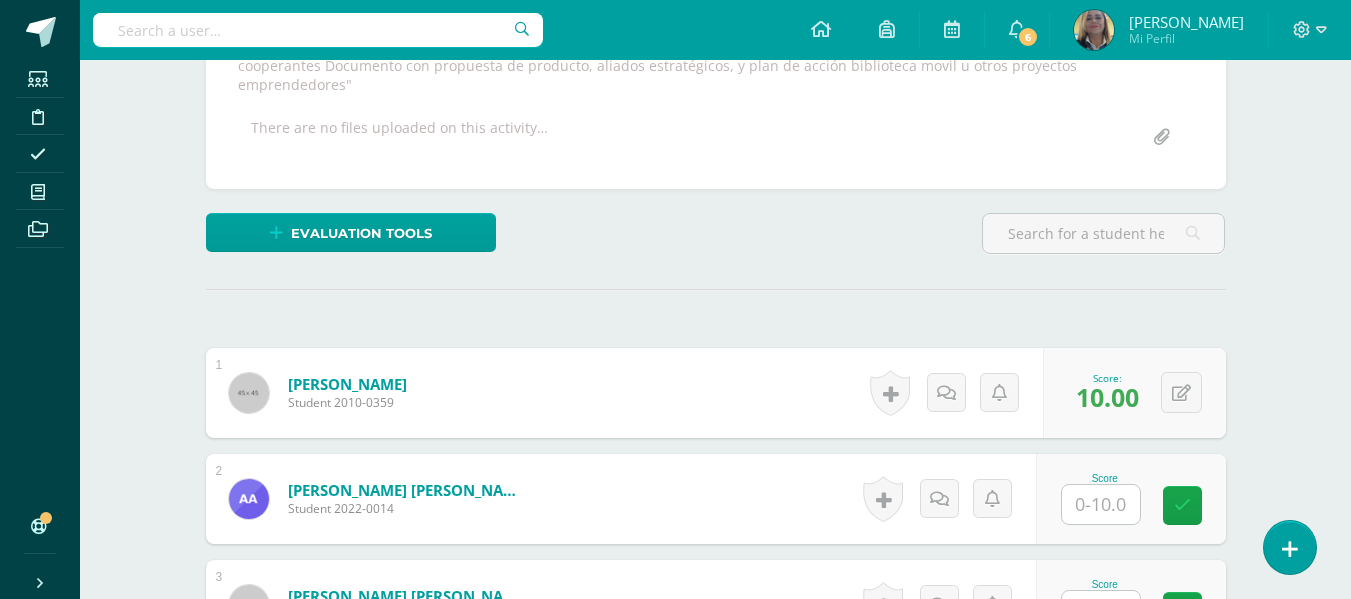 click at bounding box center [1101, 504] 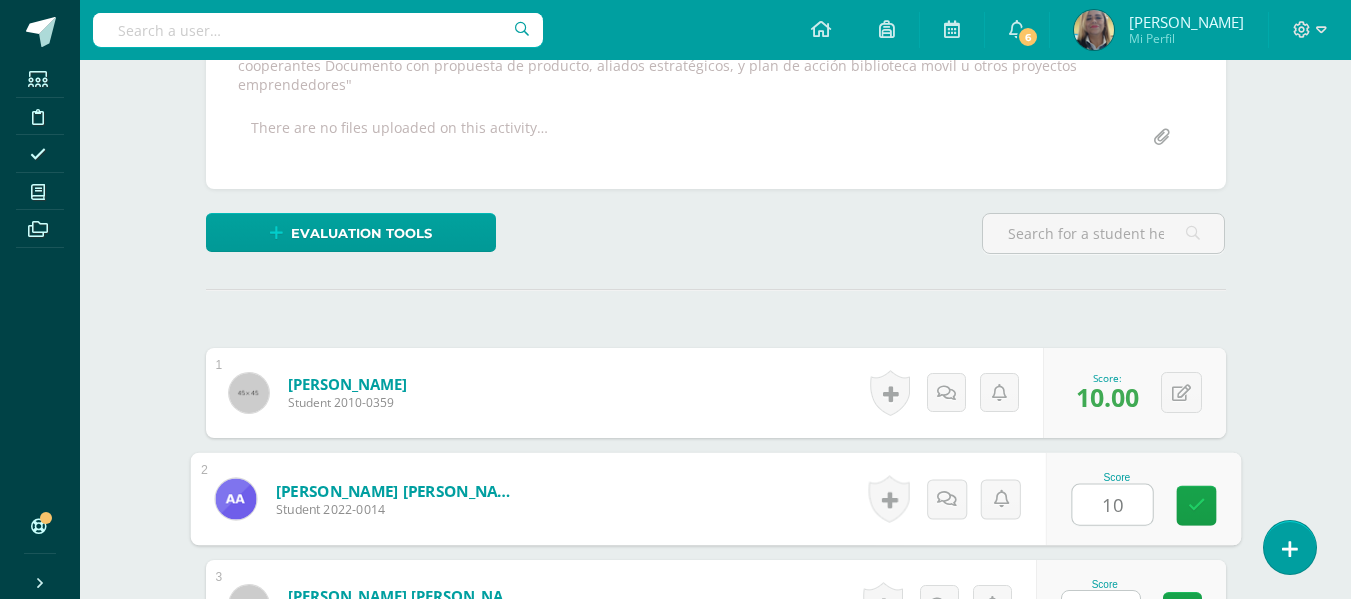 type on "10" 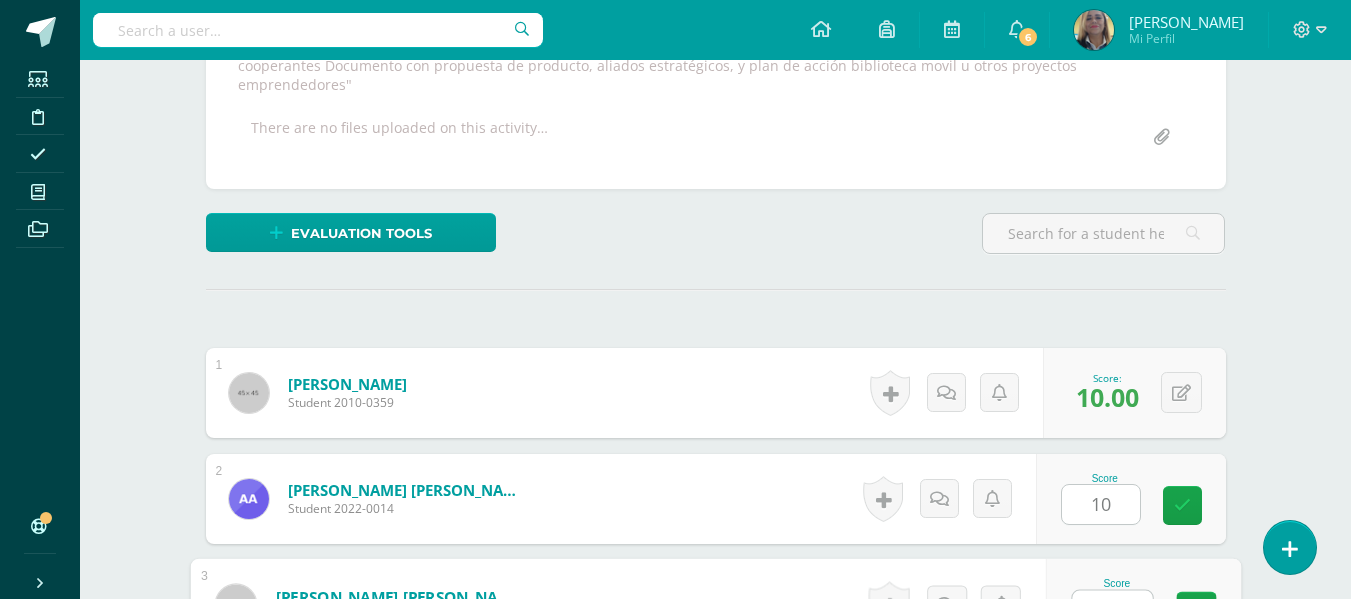 click on "Students Discipline Attendance My courses Archivos Soporte
Centro de ayuda
Últimas actualizaciones
10+ Cerrar panel
Ciencias Sociales y Formación Ciudadana
Primero
Secundaria
"A"
Activities Students Planning Grading structure
Taller del Emprendimiento
Primero
Secundaria
"A"
Activities Students Planning Grading structure
Ciencias Sociales y Formación Ciudadana
Primero
Secundaria
"B"
Activities Students Planning Grading structure
Taller del Emprendimiento
6 6 1" at bounding box center (675, 1456) 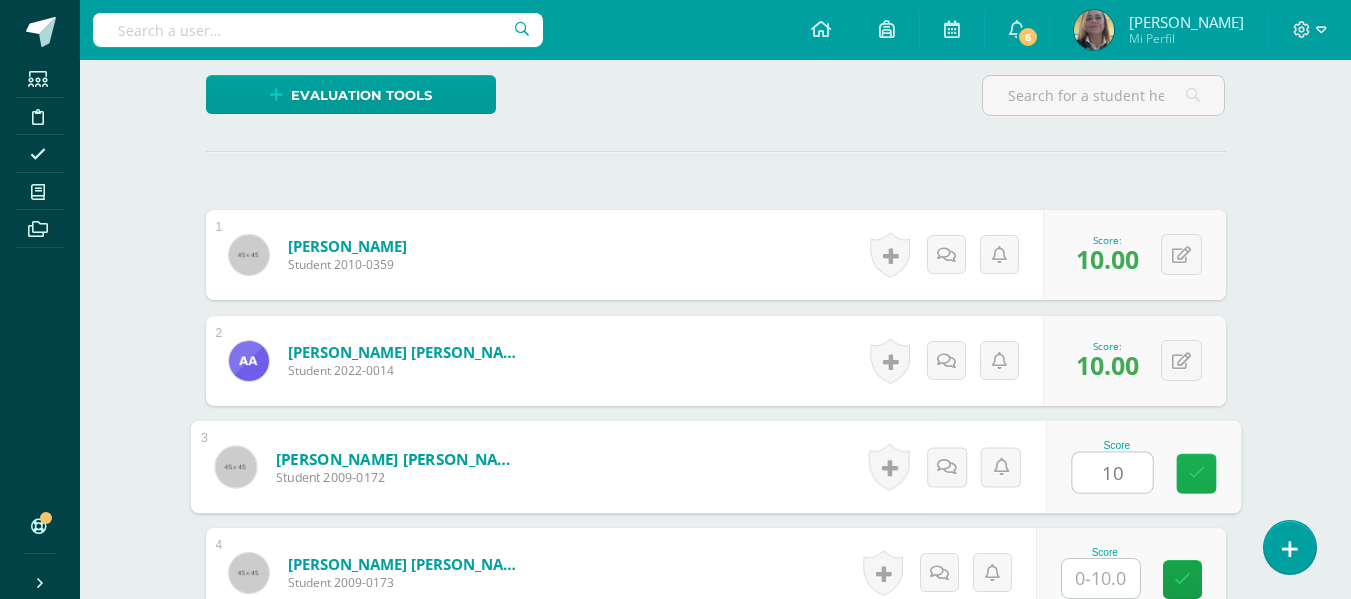 scroll, scrollTop: 709, scrollLeft: 0, axis: vertical 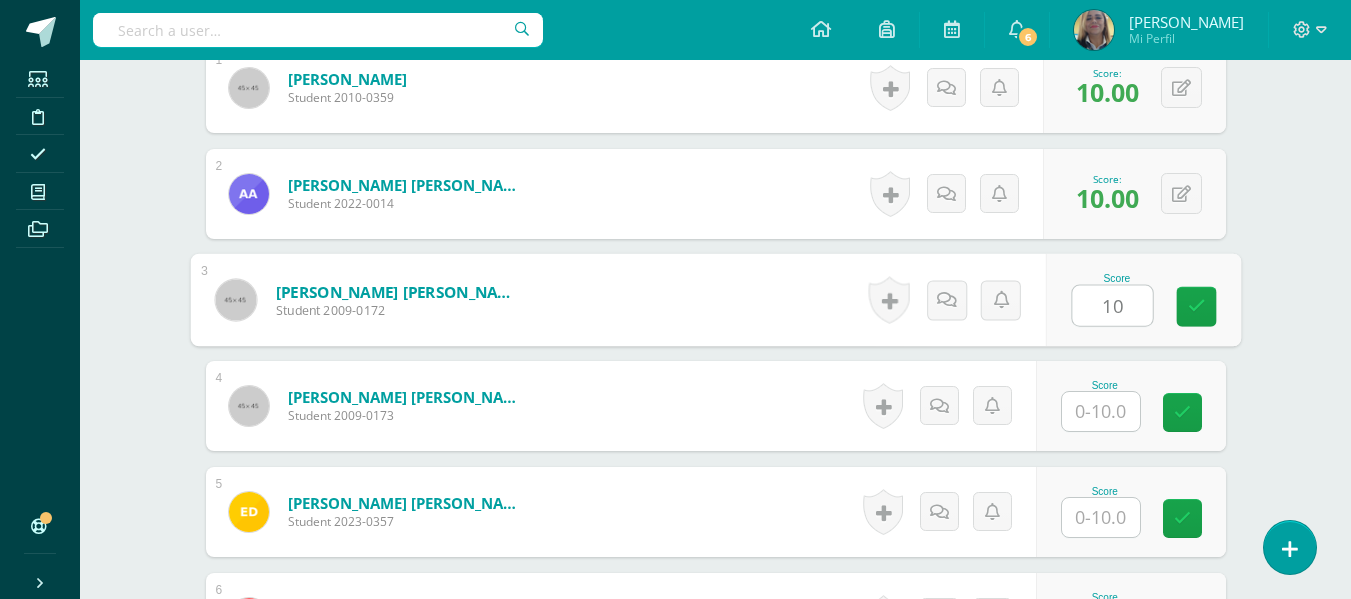 type on "10" 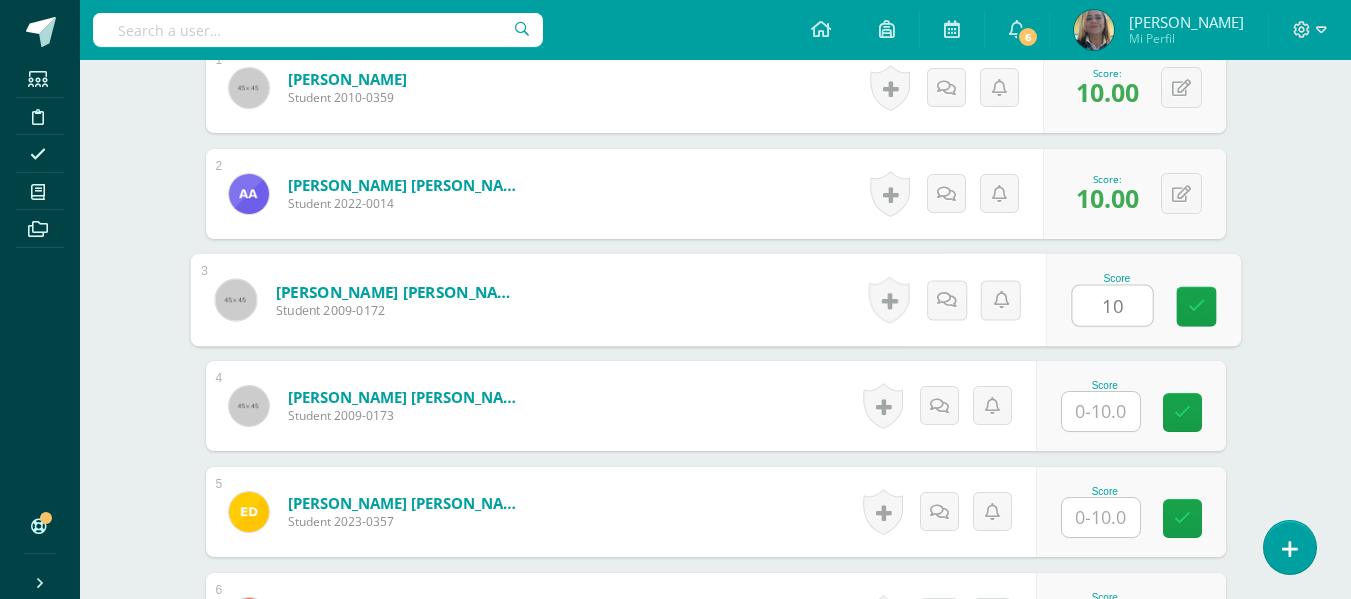 click at bounding box center [1101, 411] 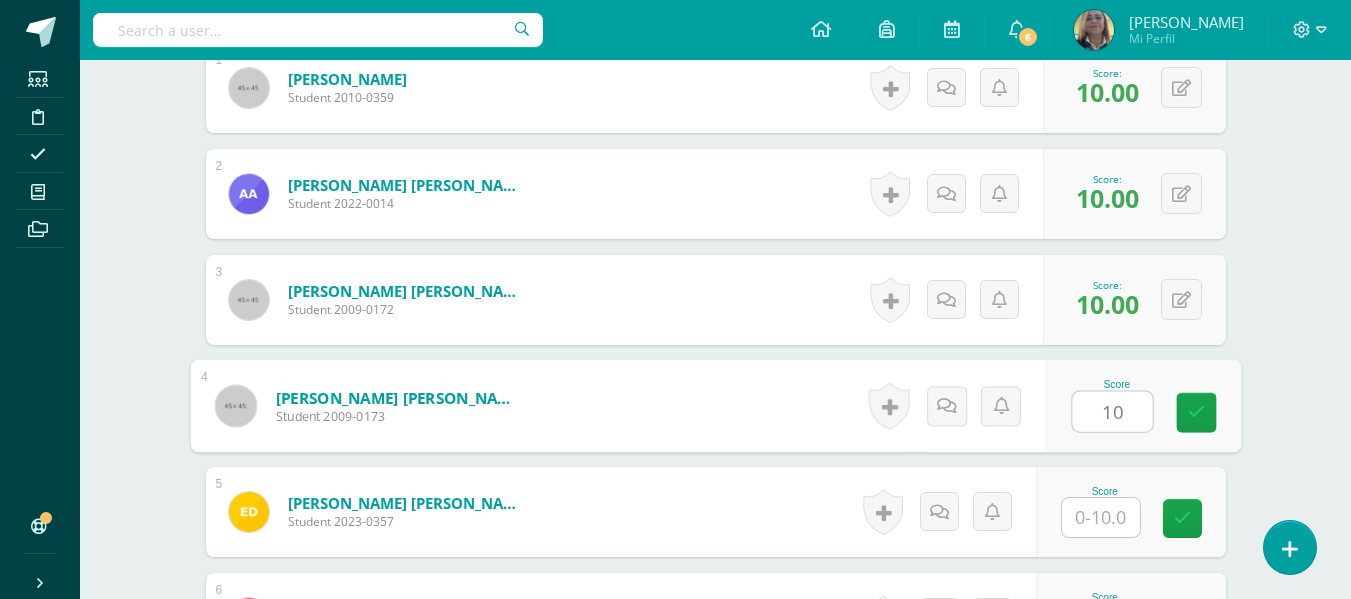 type on "10" 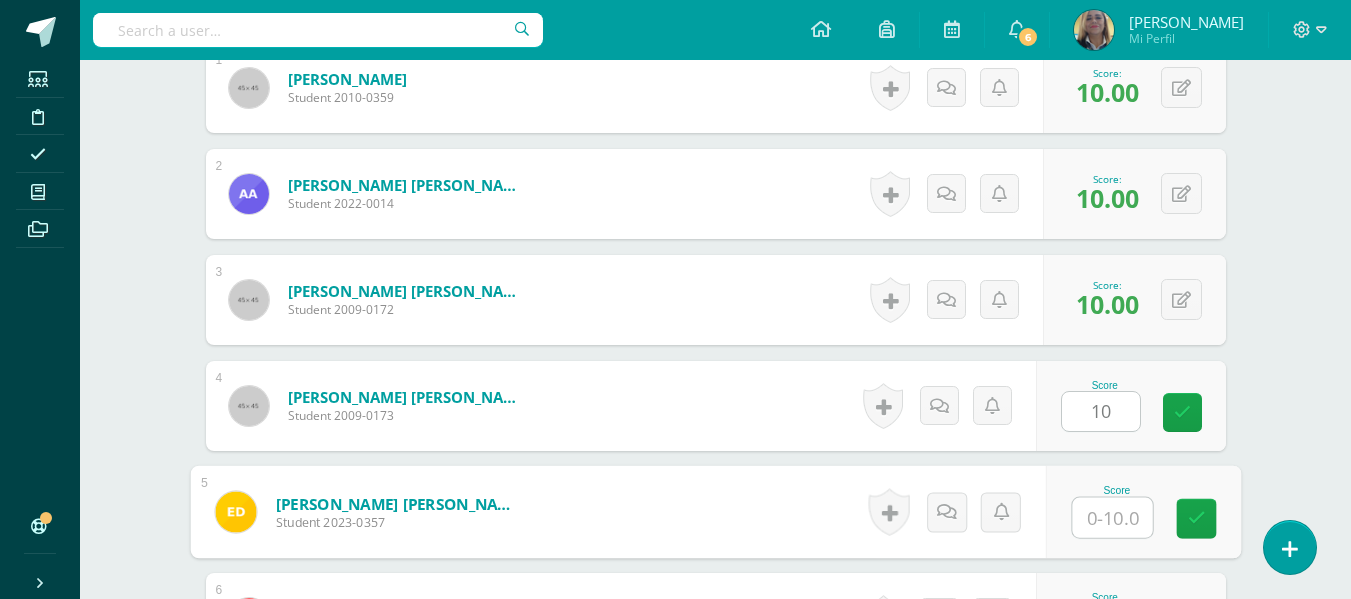 click at bounding box center [1112, 518] 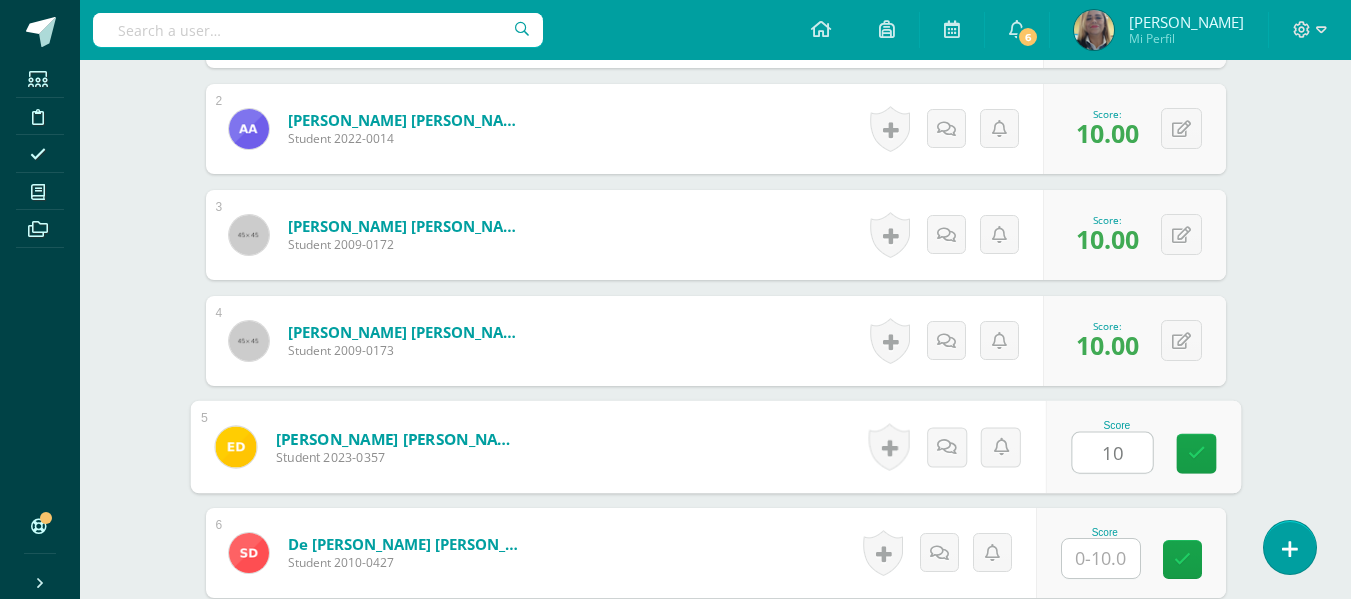 scroll, scrollTop: 809, scrollLeft: 0, axis: vertical 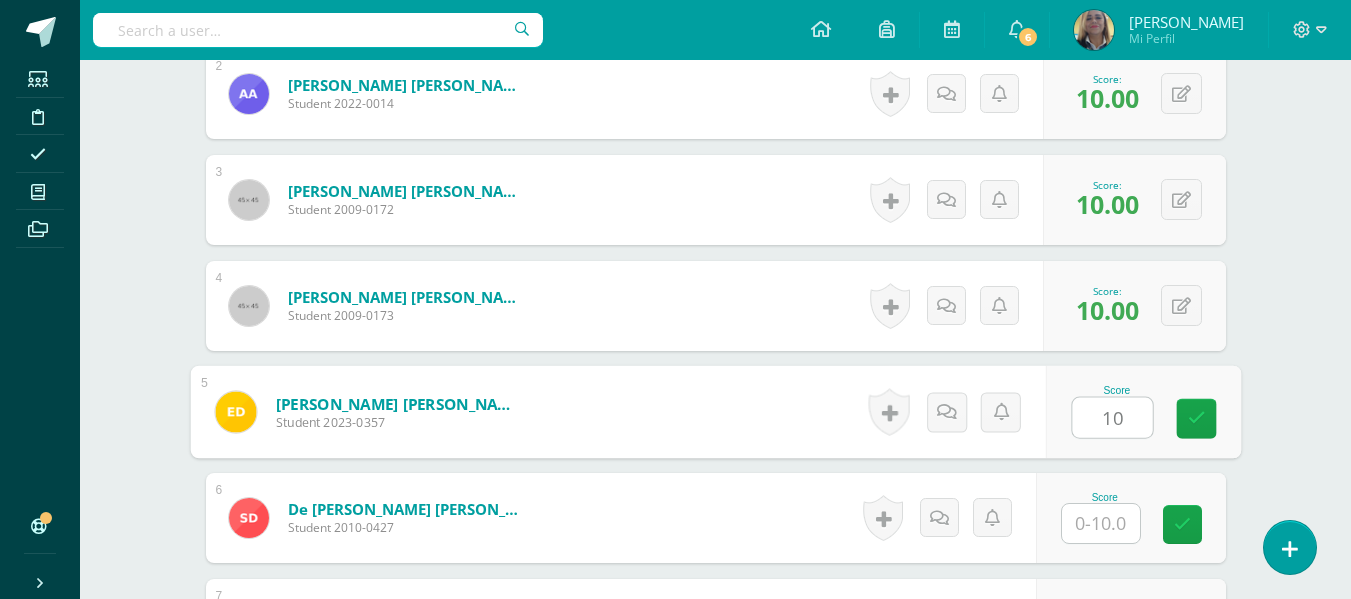 type on "10" 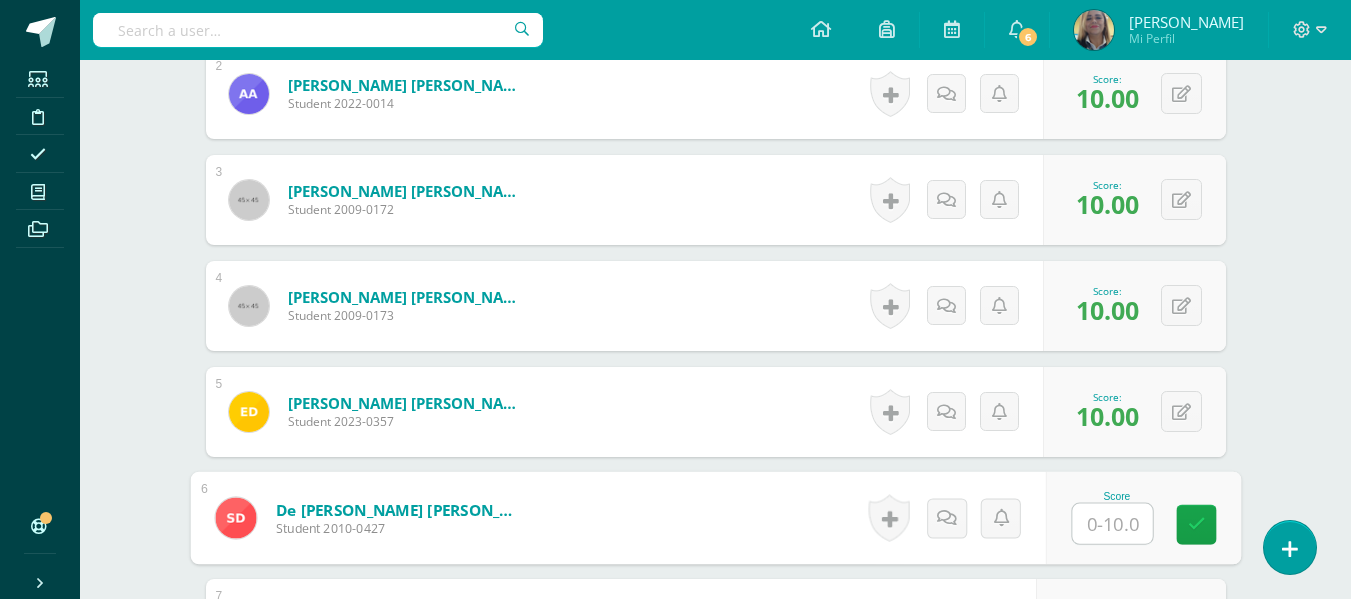 click at bounding box center [1112, 524] 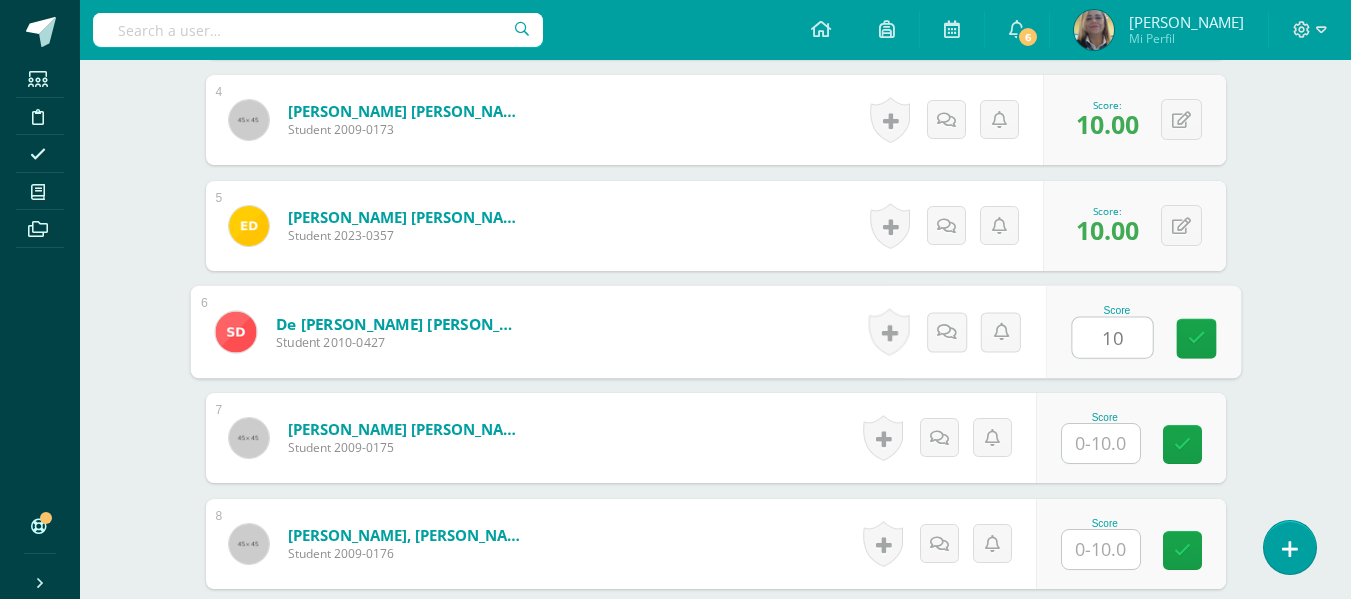 scroll, scrollTop: 1009, scrollLeft: 0, axis: vertical 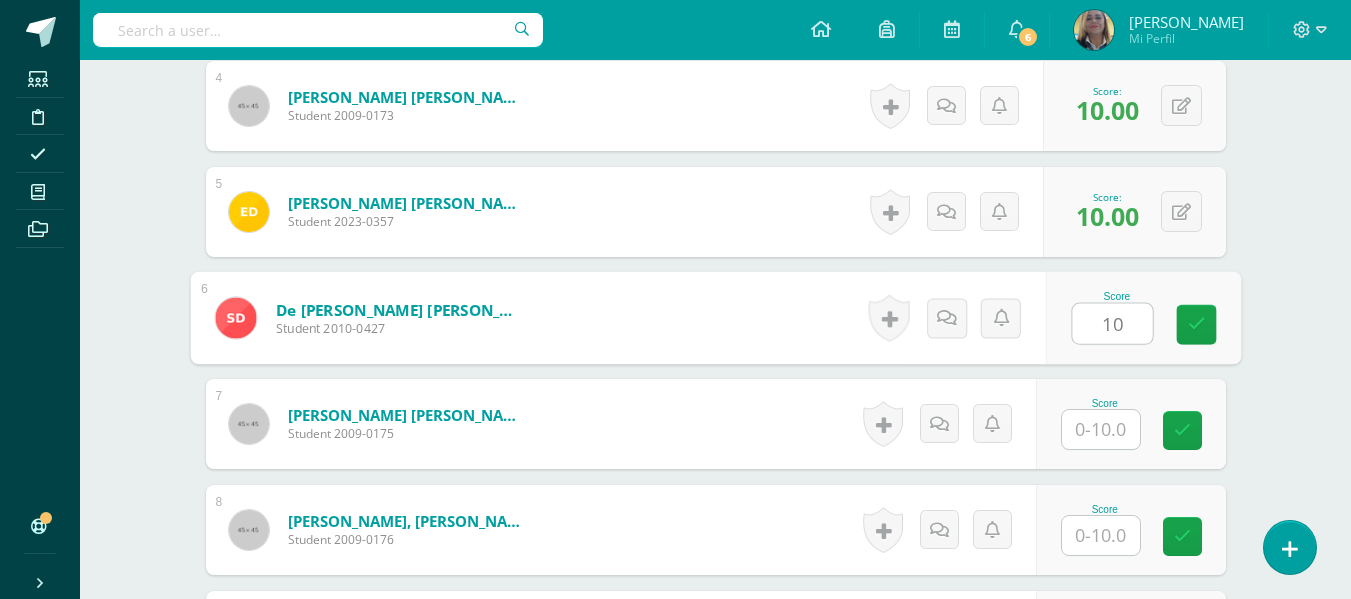 type on "10" 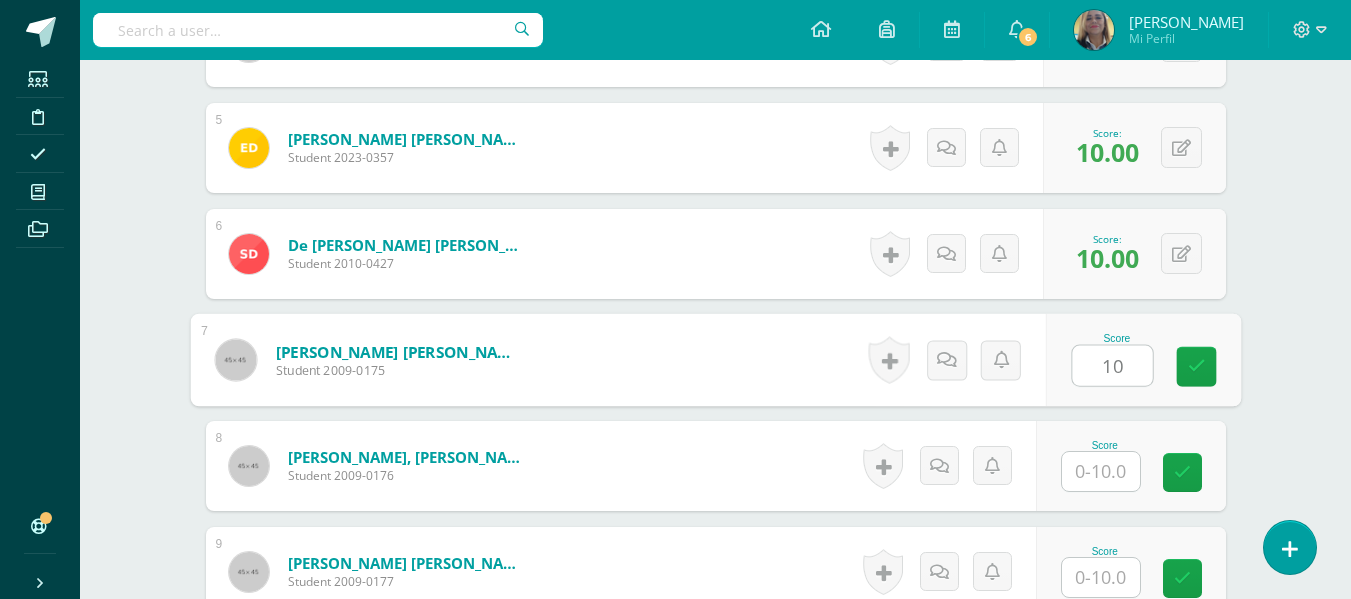 scroll, scrollTop: 1209, scrollLeft: 0, axis: vertical 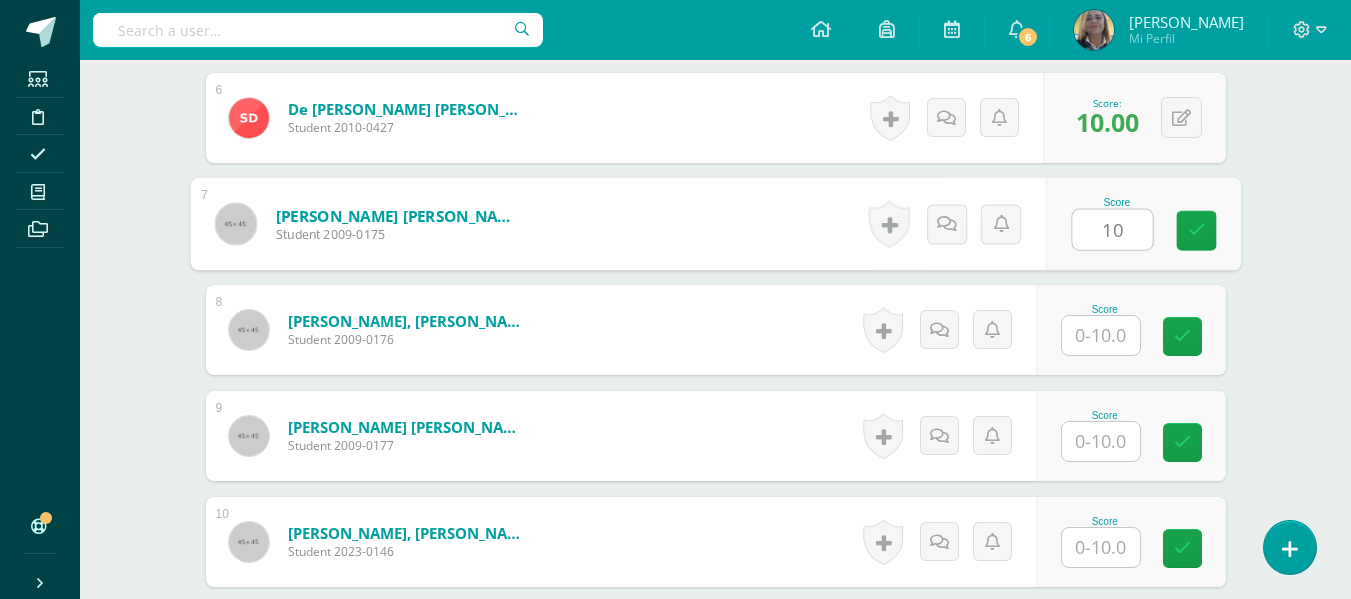 type on "10" 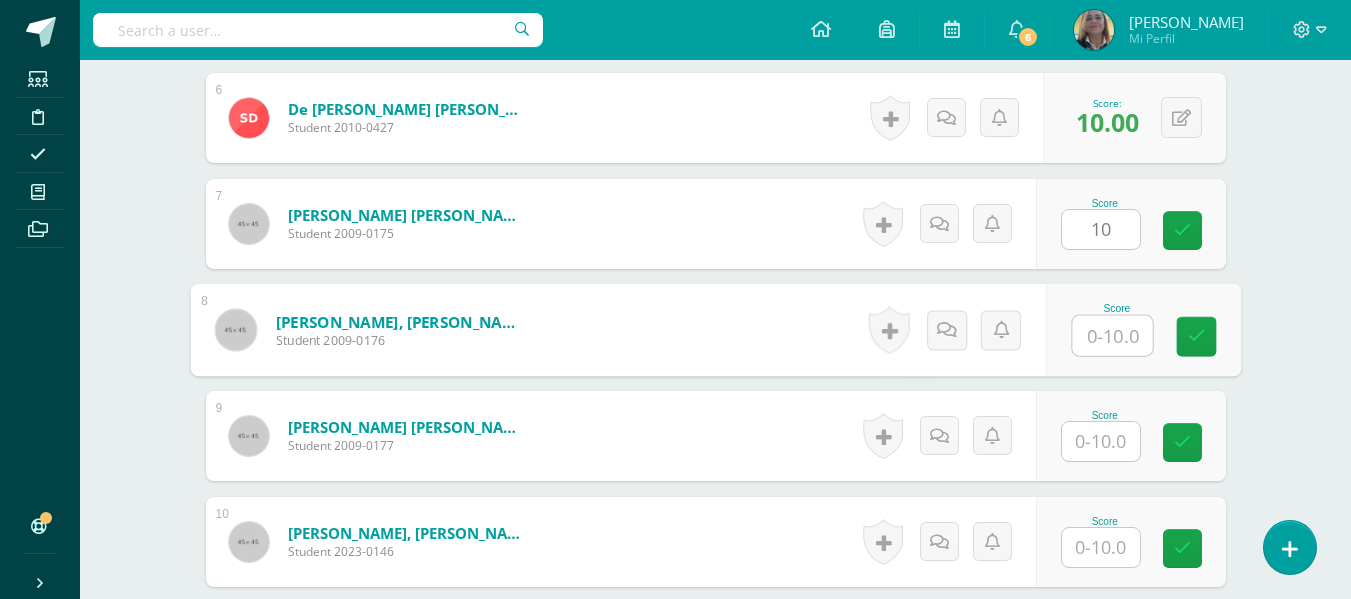 click at bounding box center (1112, 336) 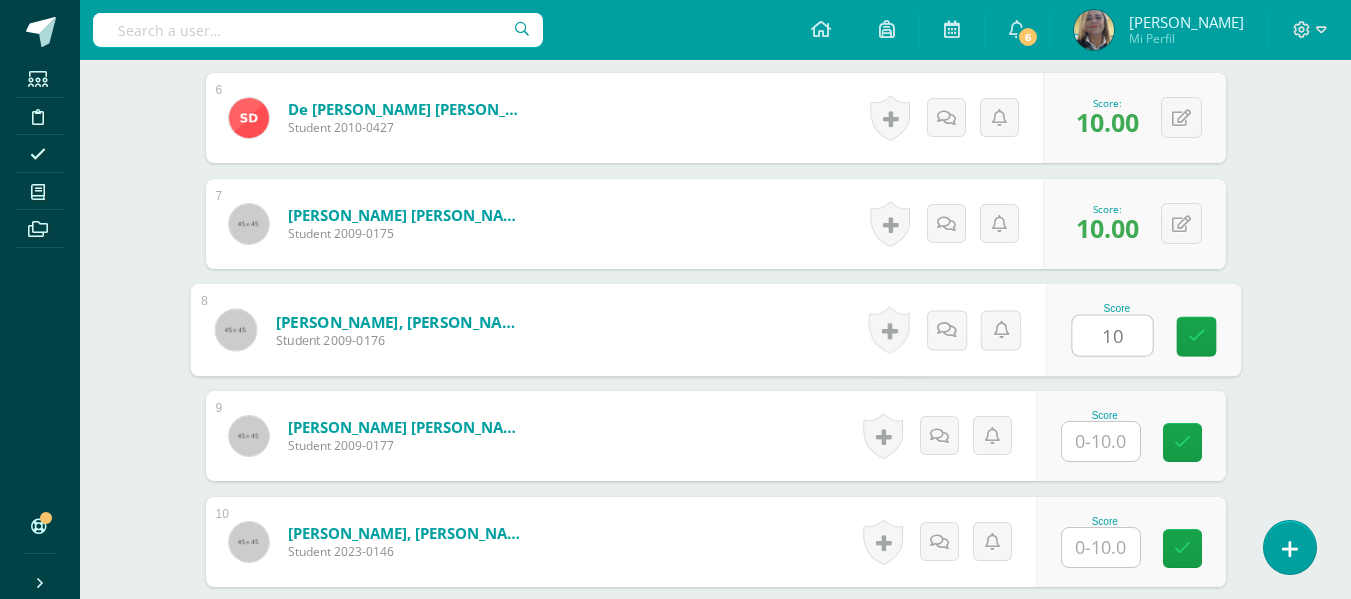 type on "10" 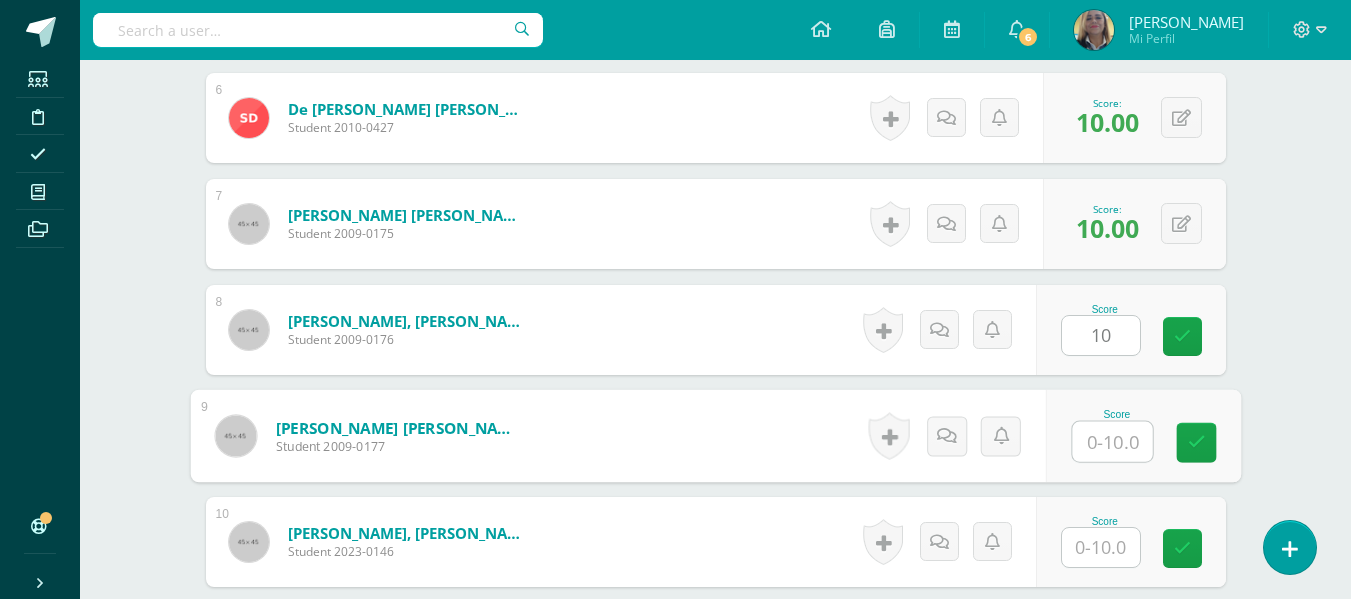 click at bounding box center (1112, 442) 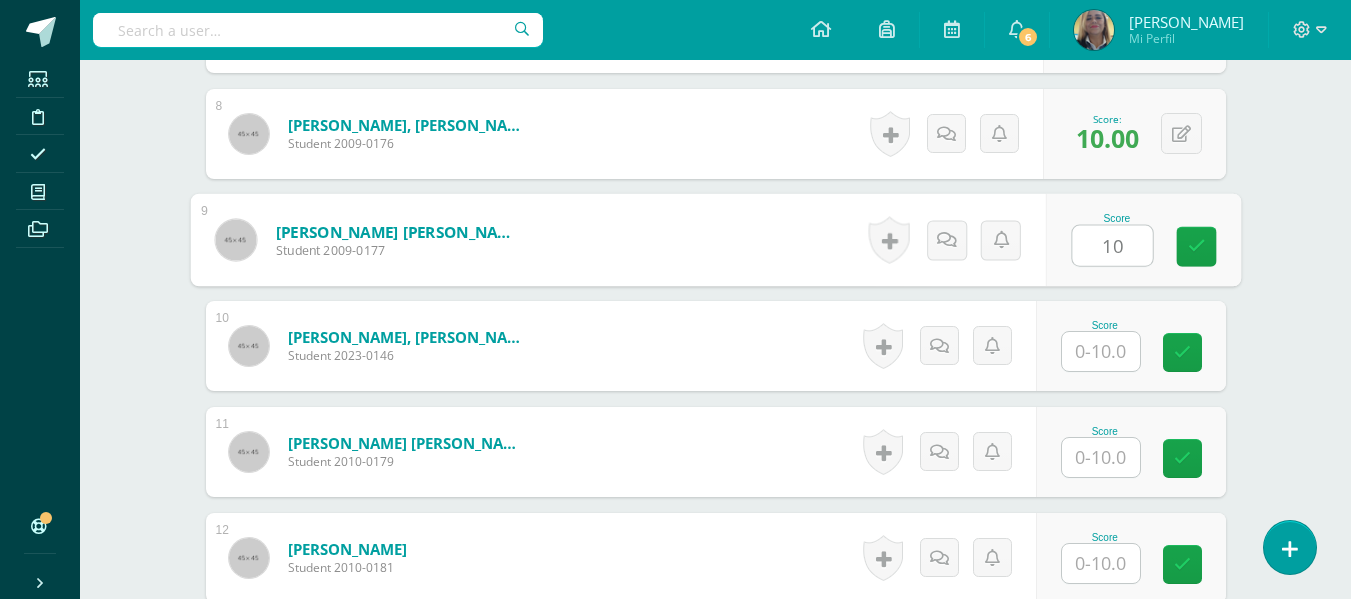 scroll, scrollTop: 1409, scrollLeft: 0, axis: vertical 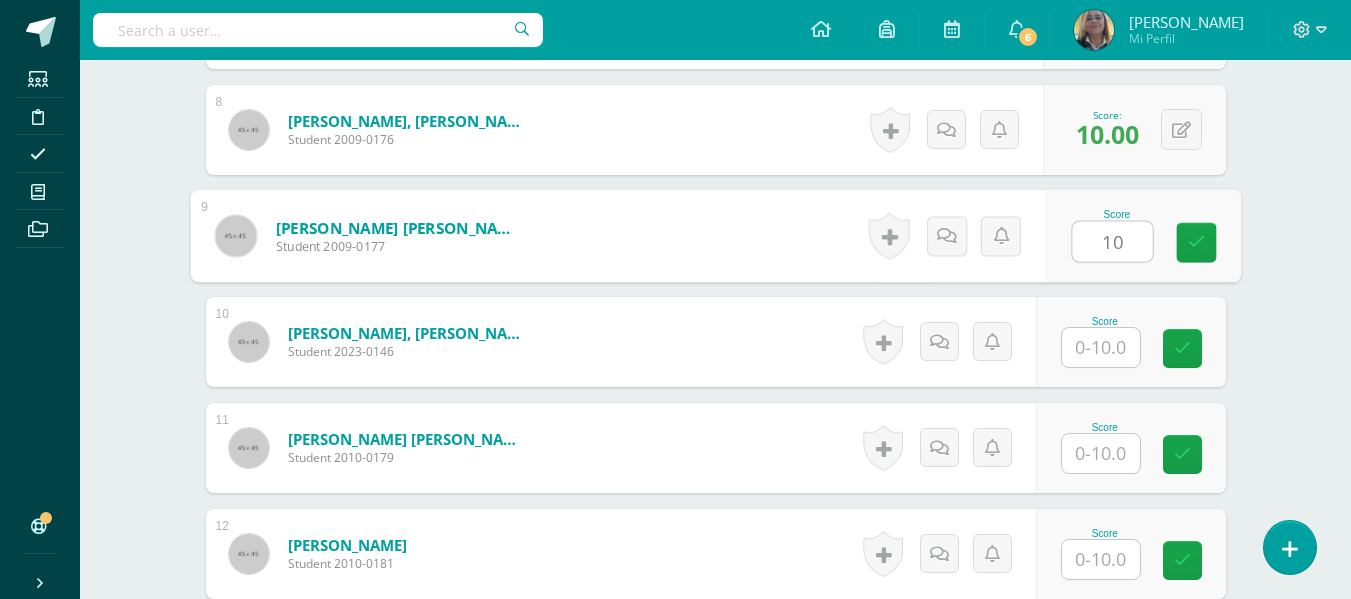 type on "10" 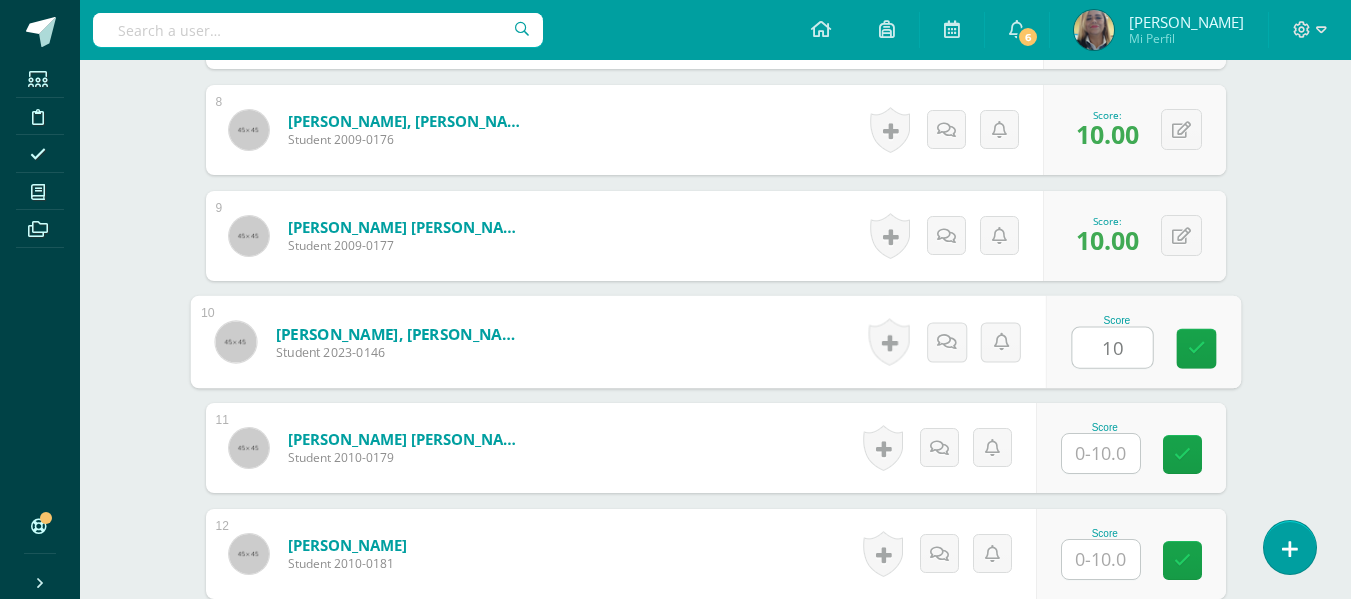 type on "10" 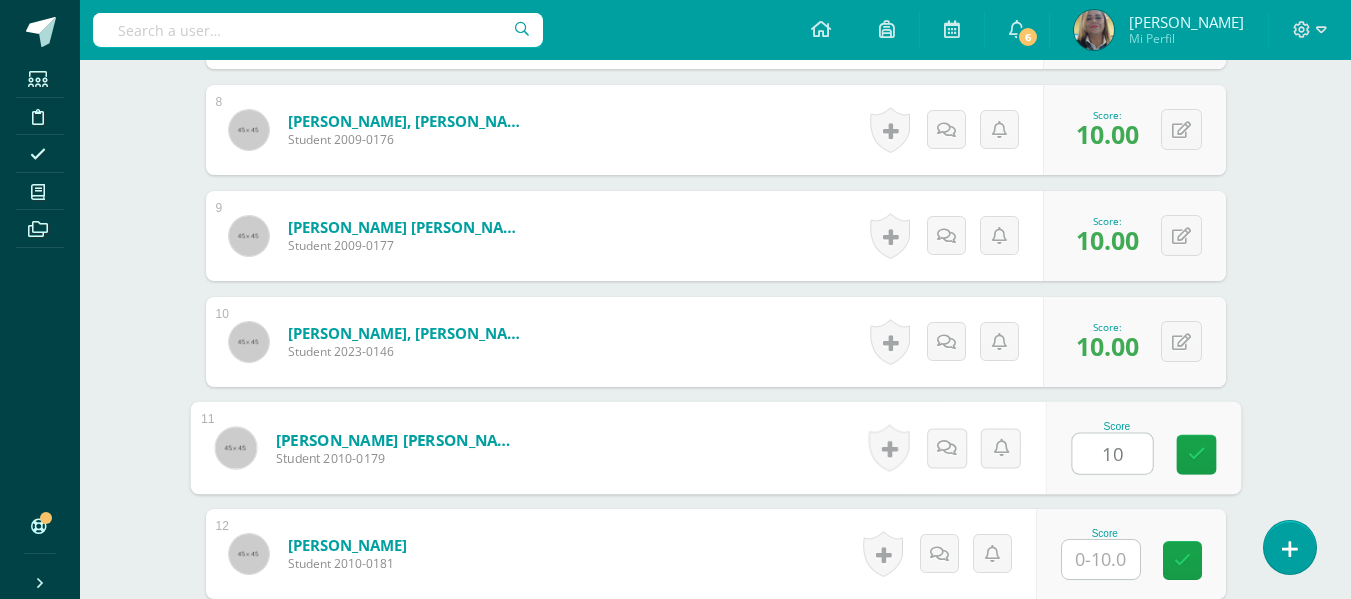type on "10" 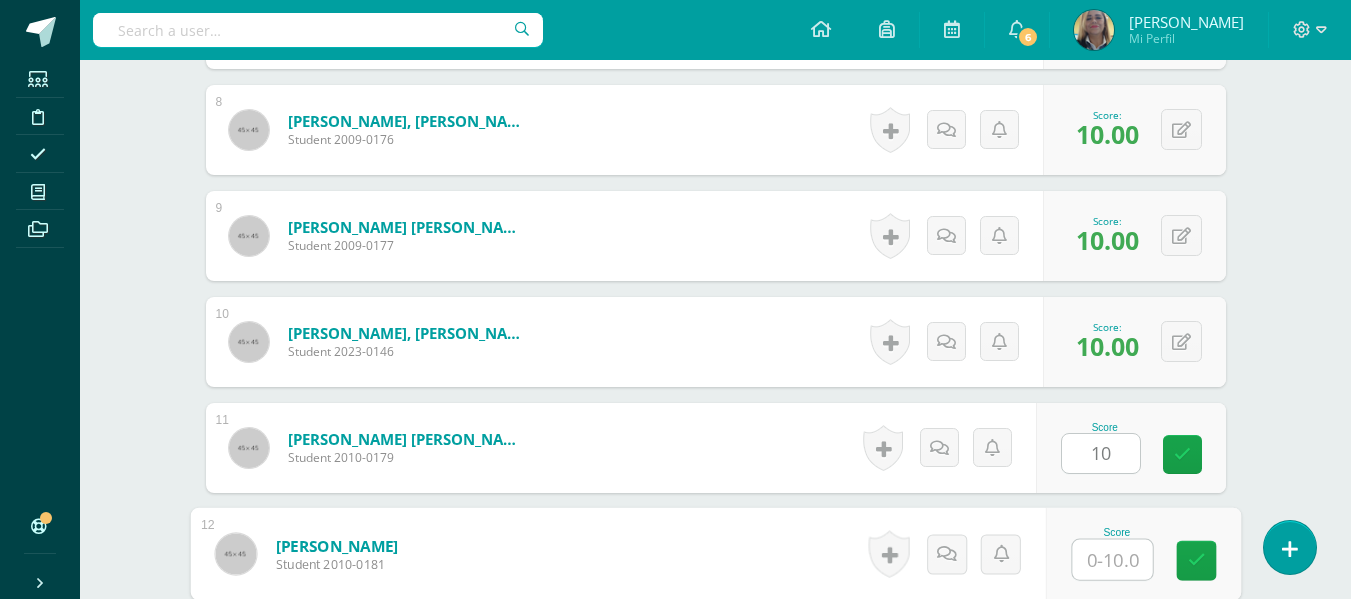 click at bounding box center (1112, 560) 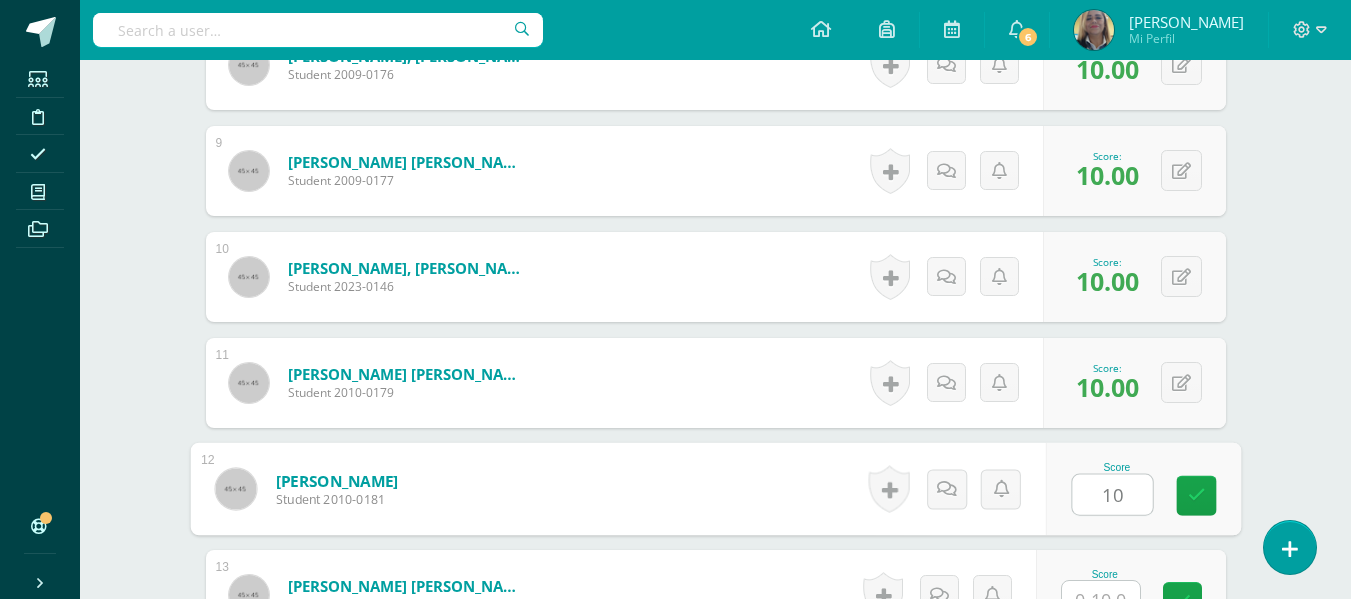 scroll, scrollTop: 1509, scrollLeft: 0, axis: vertical 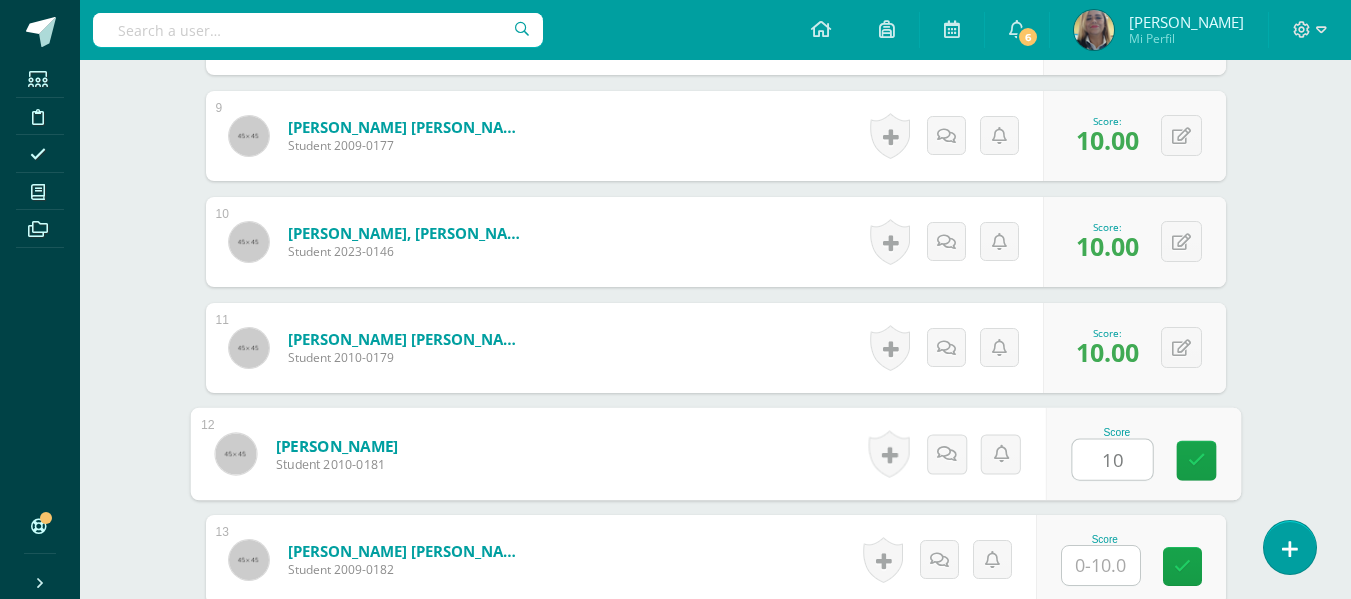 type on "10" 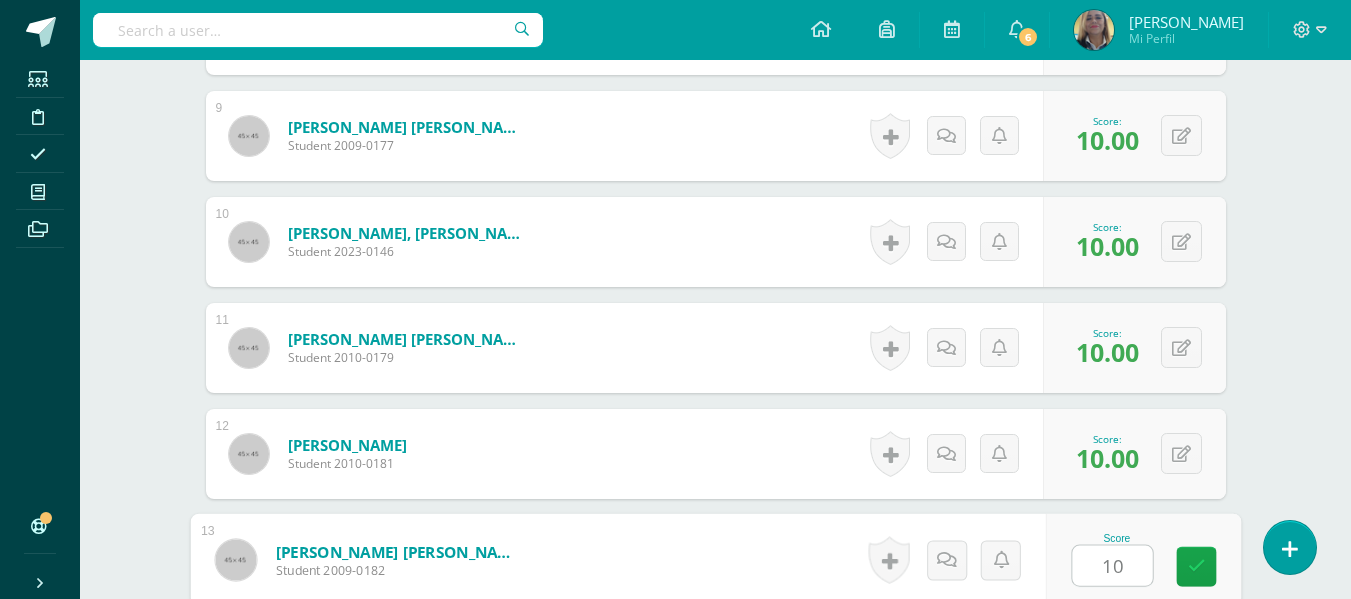 scroll, scrollTop: 1709, scrollLeft: 0, axis: vertical 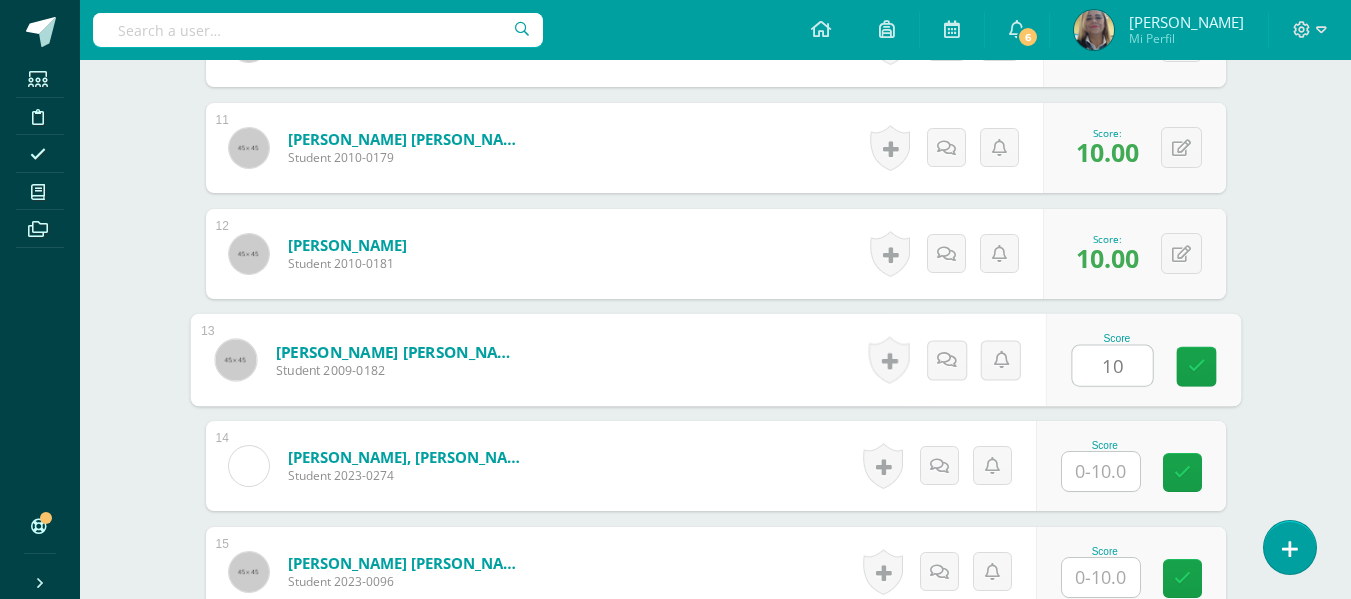 type on "10" 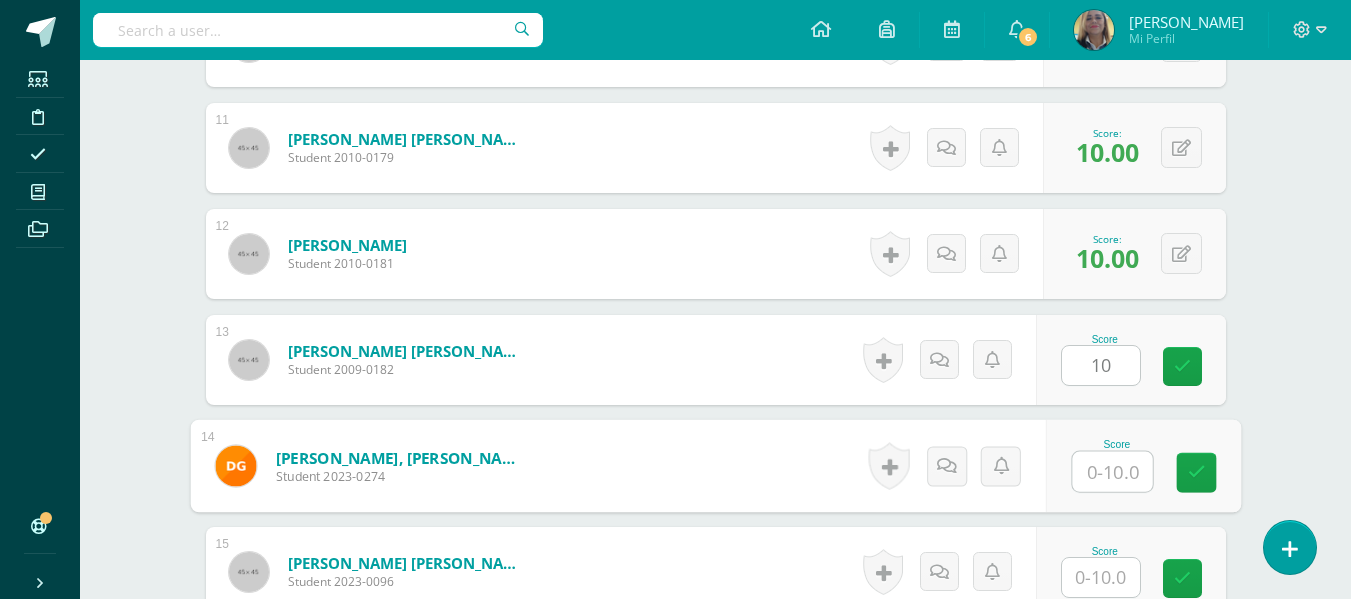 click at bounding box center [1112, 472] 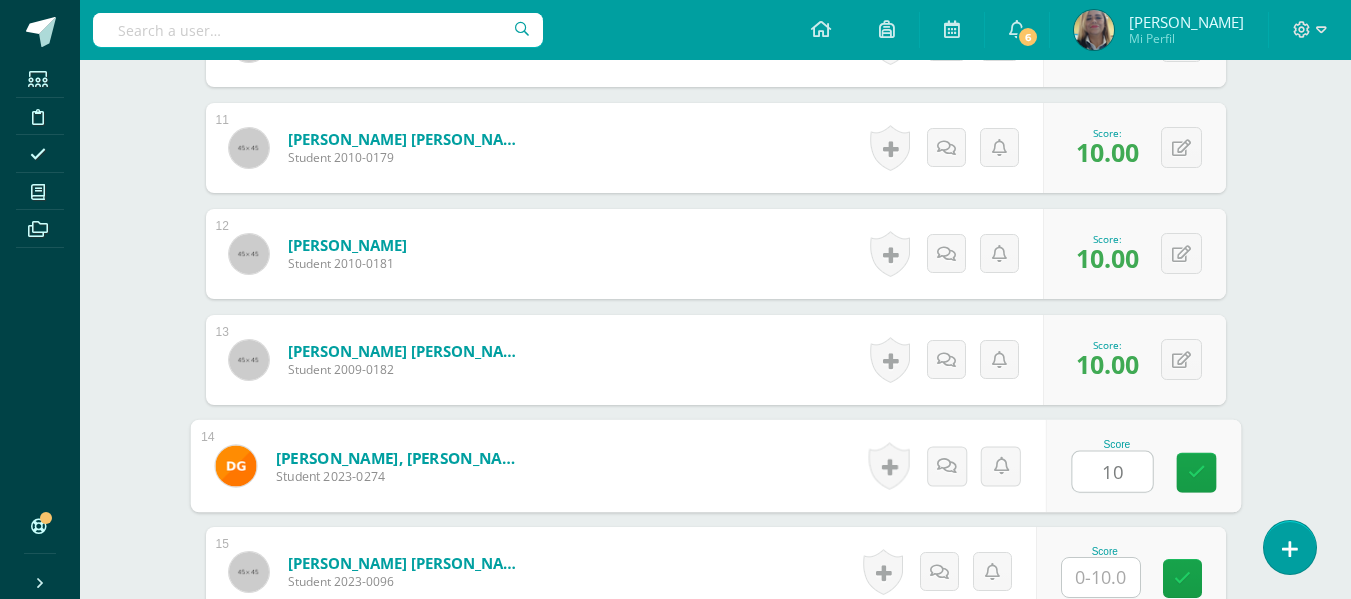 type on "10" 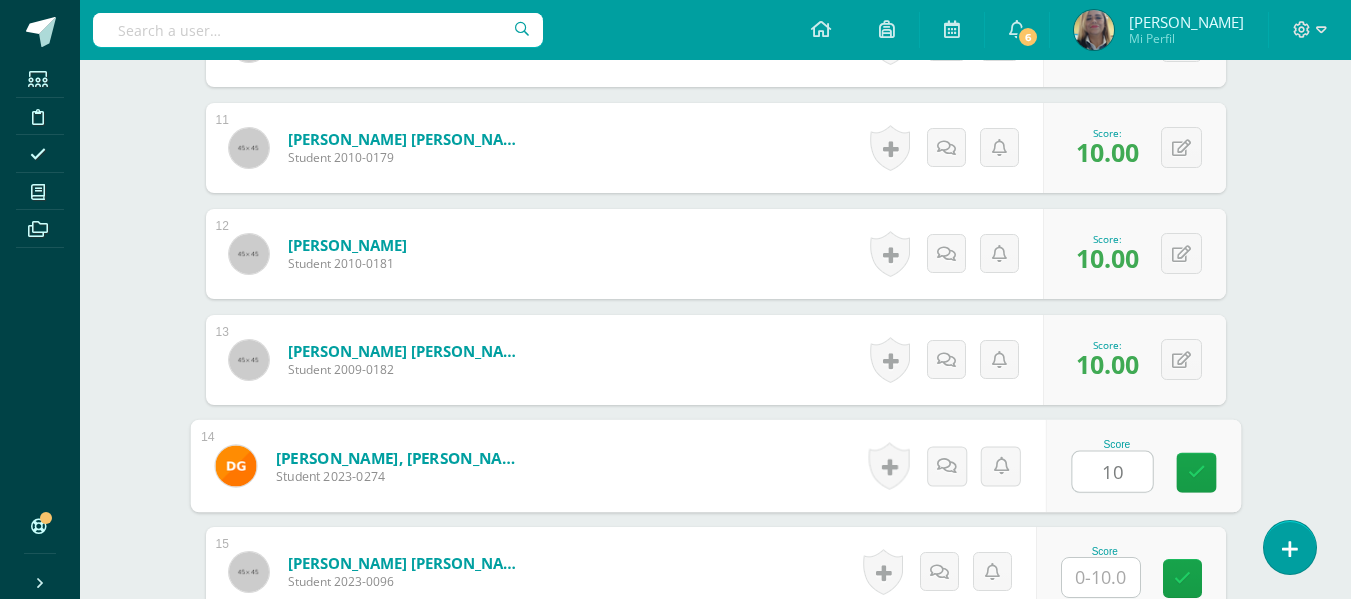 click on "Score" at bounding box center (1105, 572) 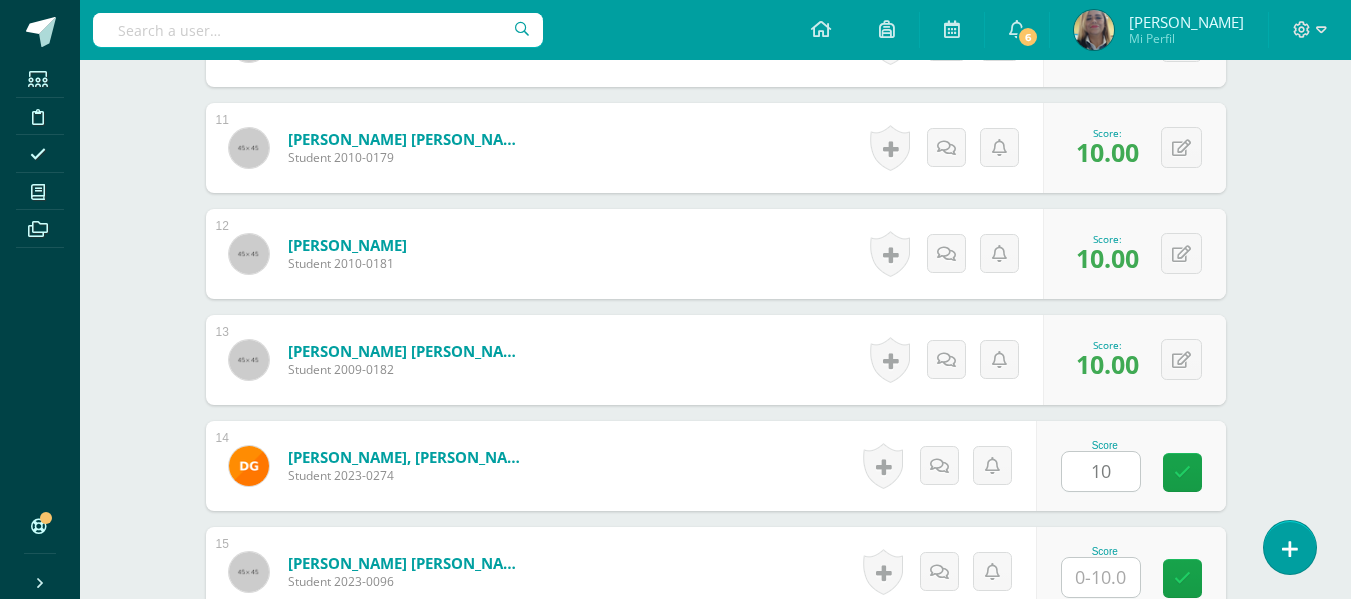 click at bounding box center (1101, 577) 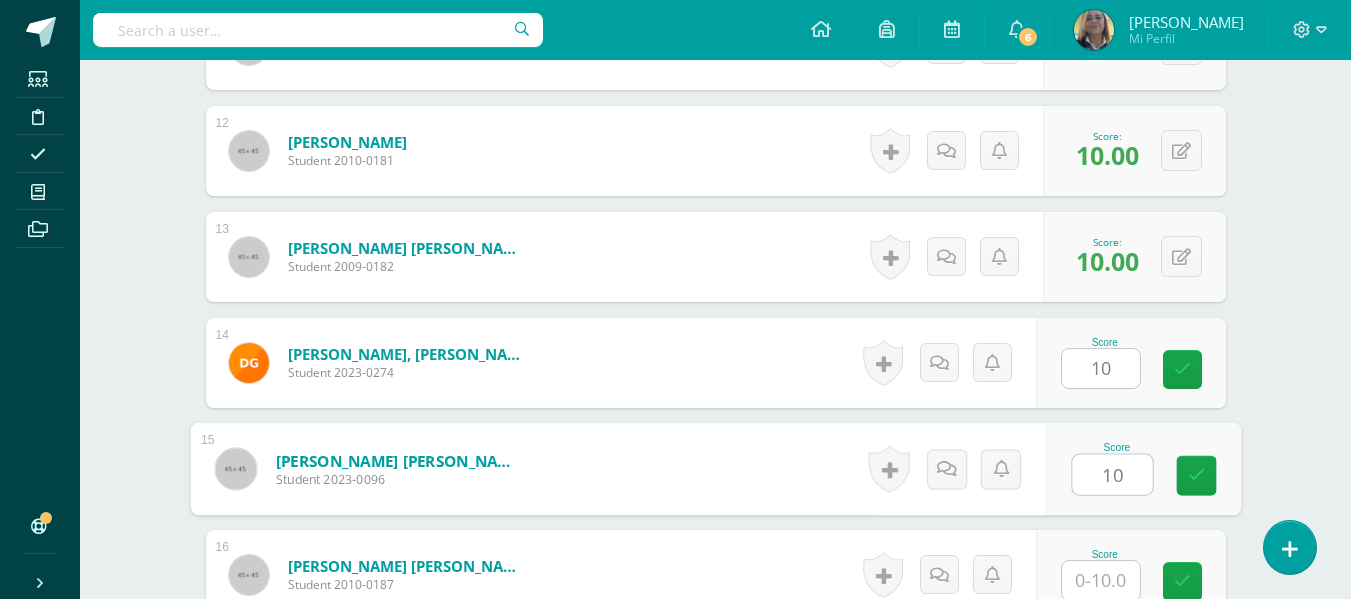 scroll, scrollTop: 1909, scrollLeft: 0, axis: vertical 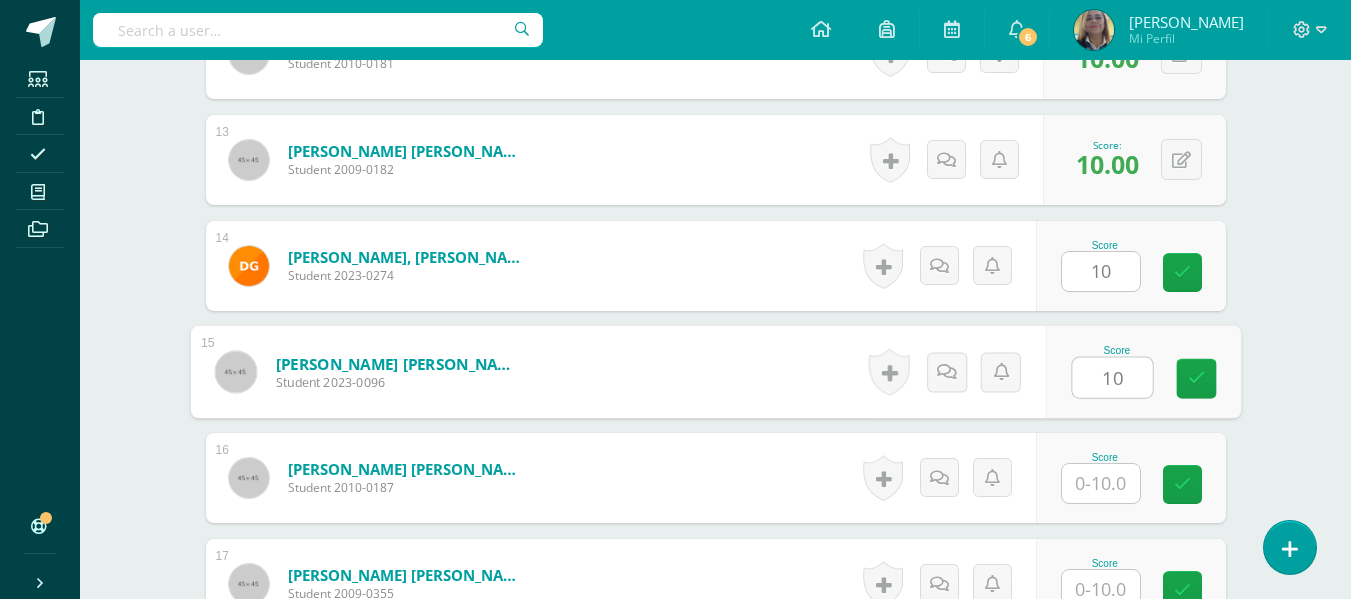 type on "10" 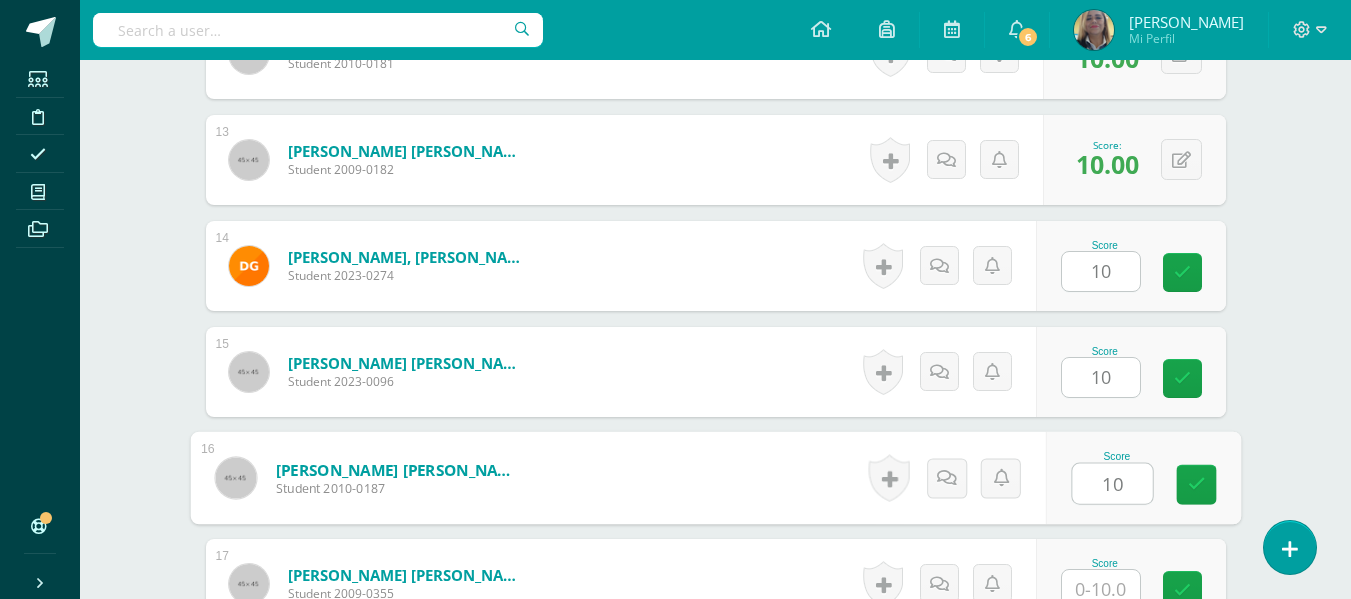 type on "10" 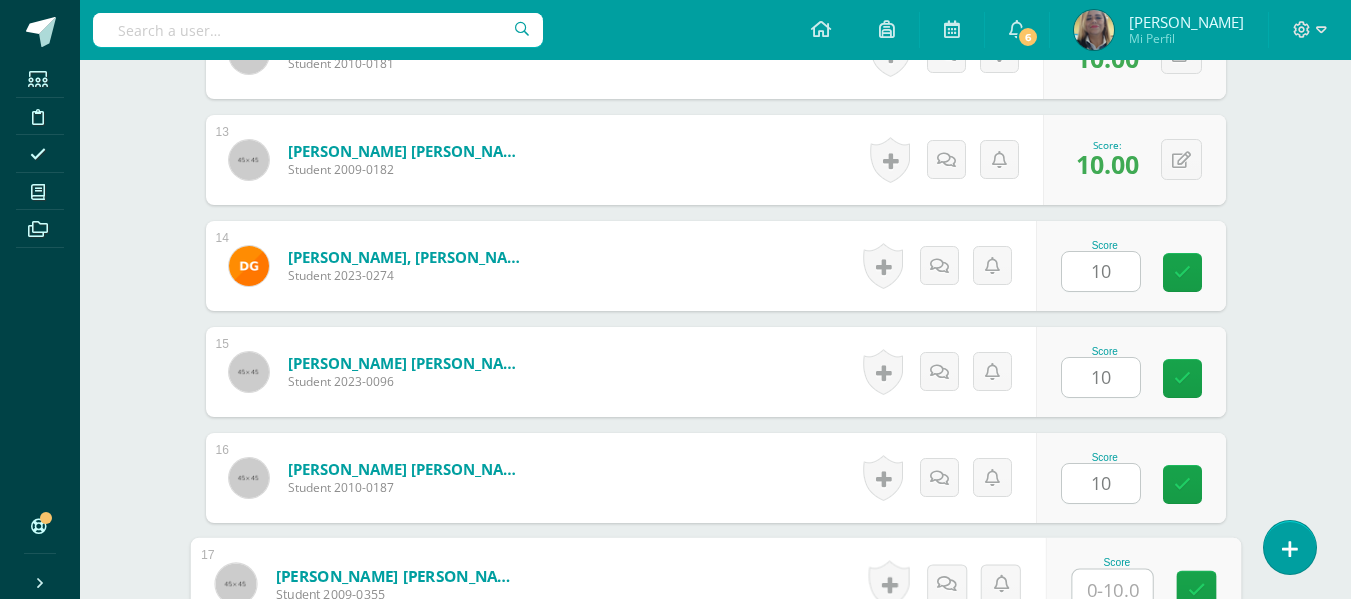 click at bounding box center [1112, 590] 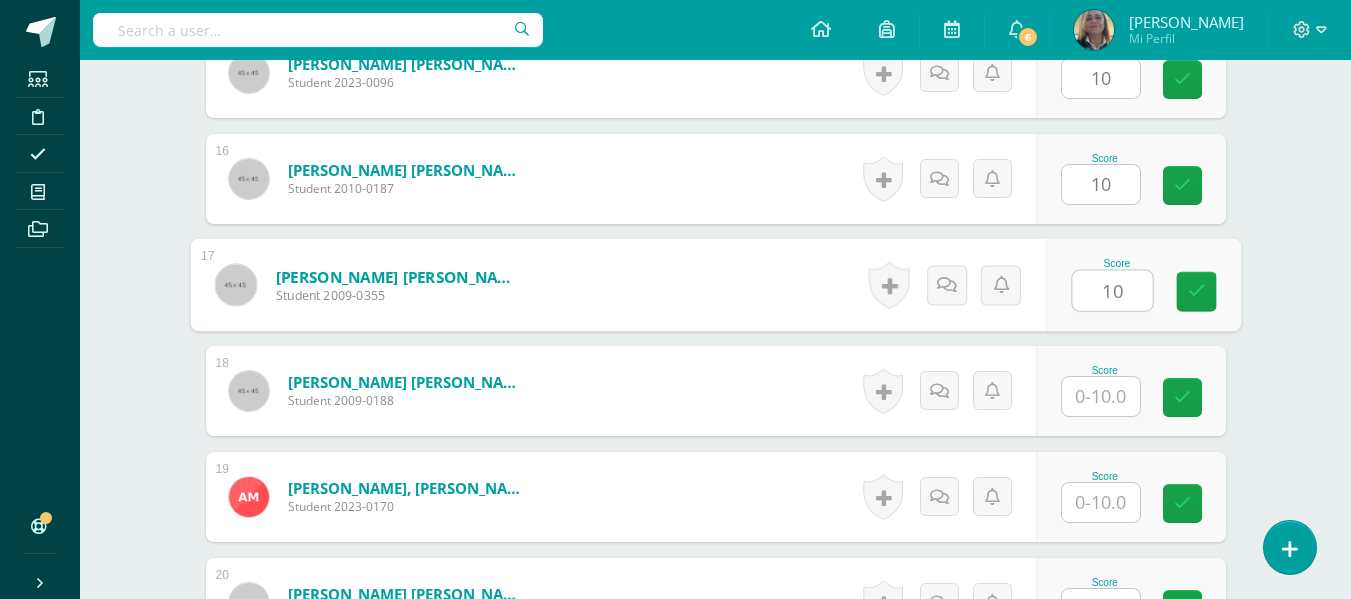 scroll, scrollTop: 2209, scrollLeft: 0, axis: vertical 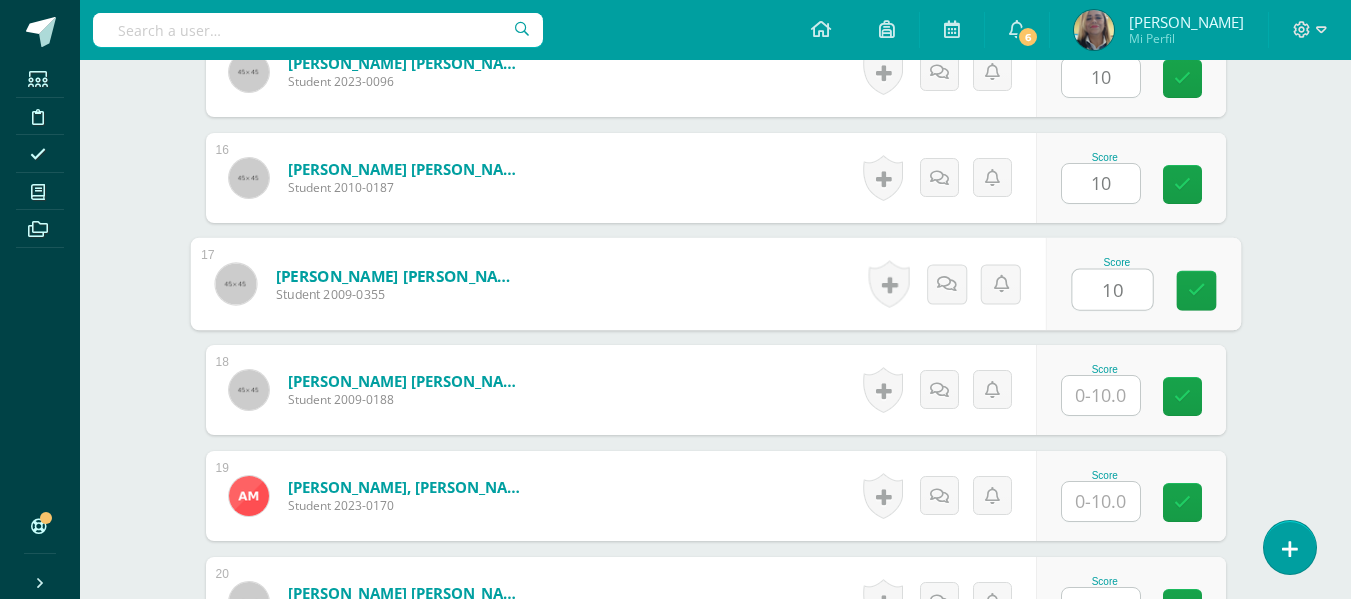 type on "10" 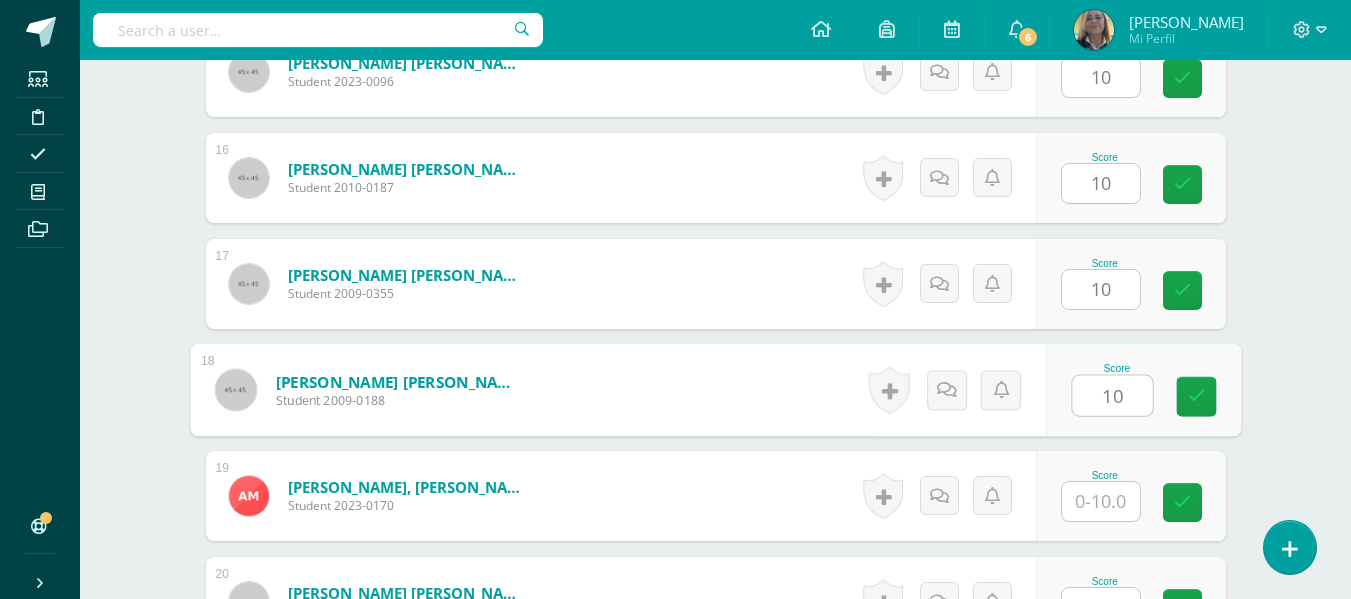 type on "10" 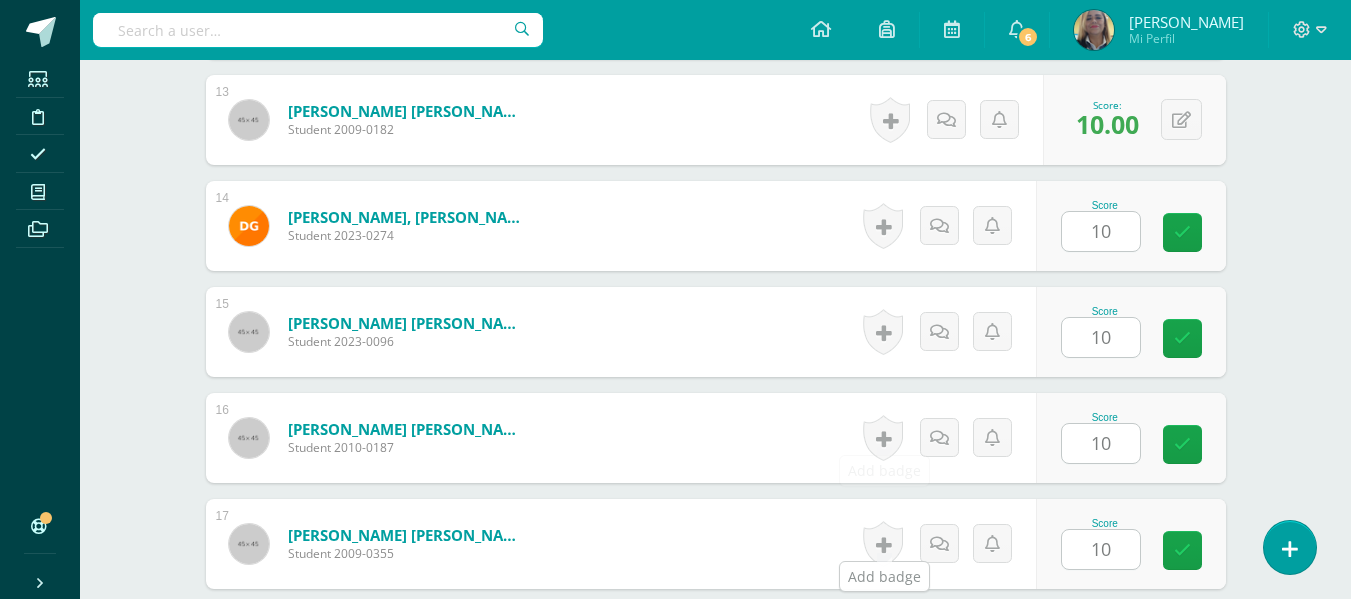 scroll, scrollTop: 1909, scrollLeft: 0, axis: vertical 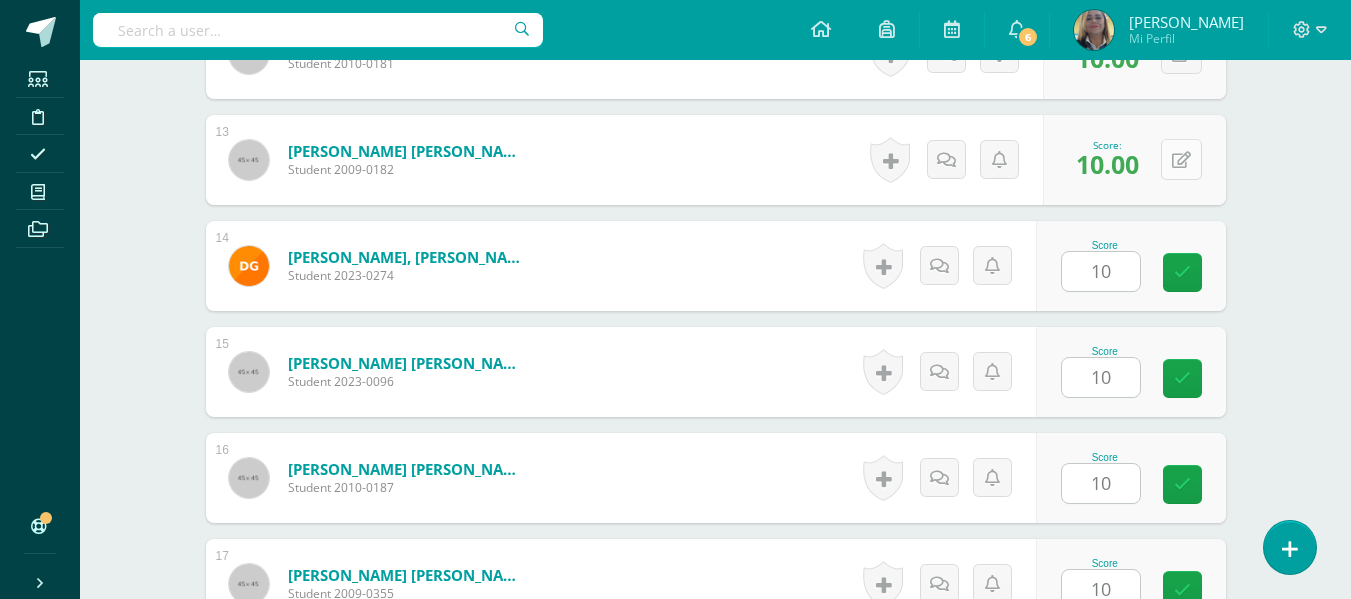 type on "10" 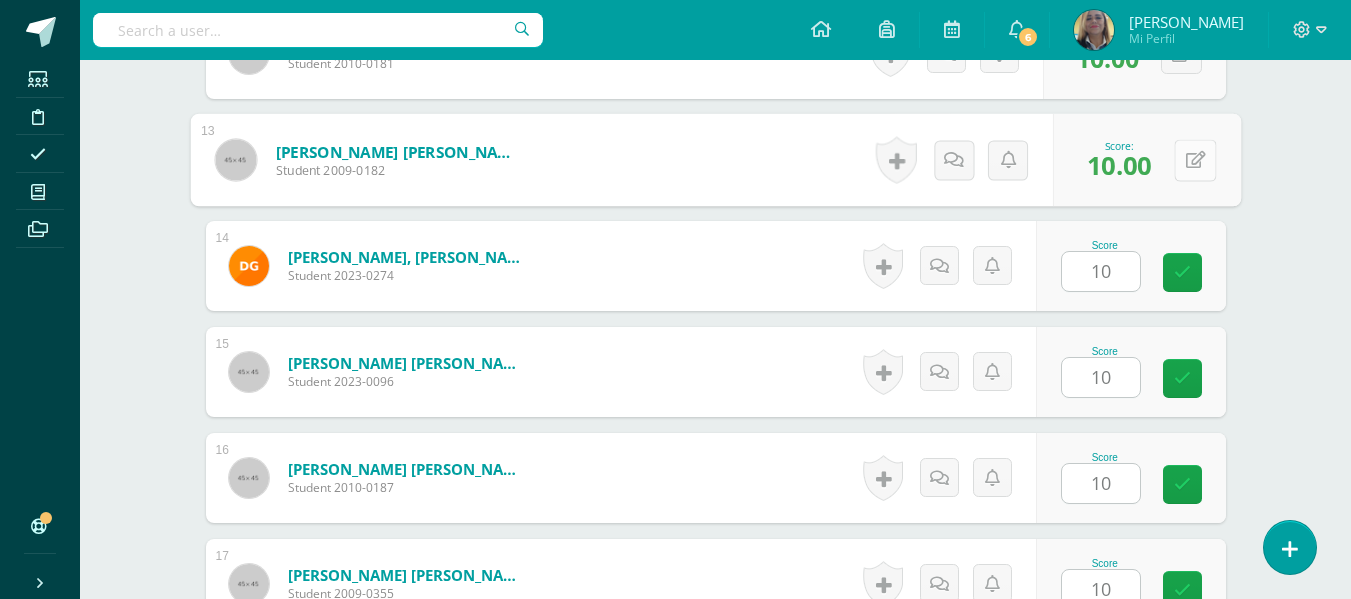 drag, startPoint x: 1190, startPoint y: 131, endPoint x: 1180, endPoint y: 134, distance: 10.440307 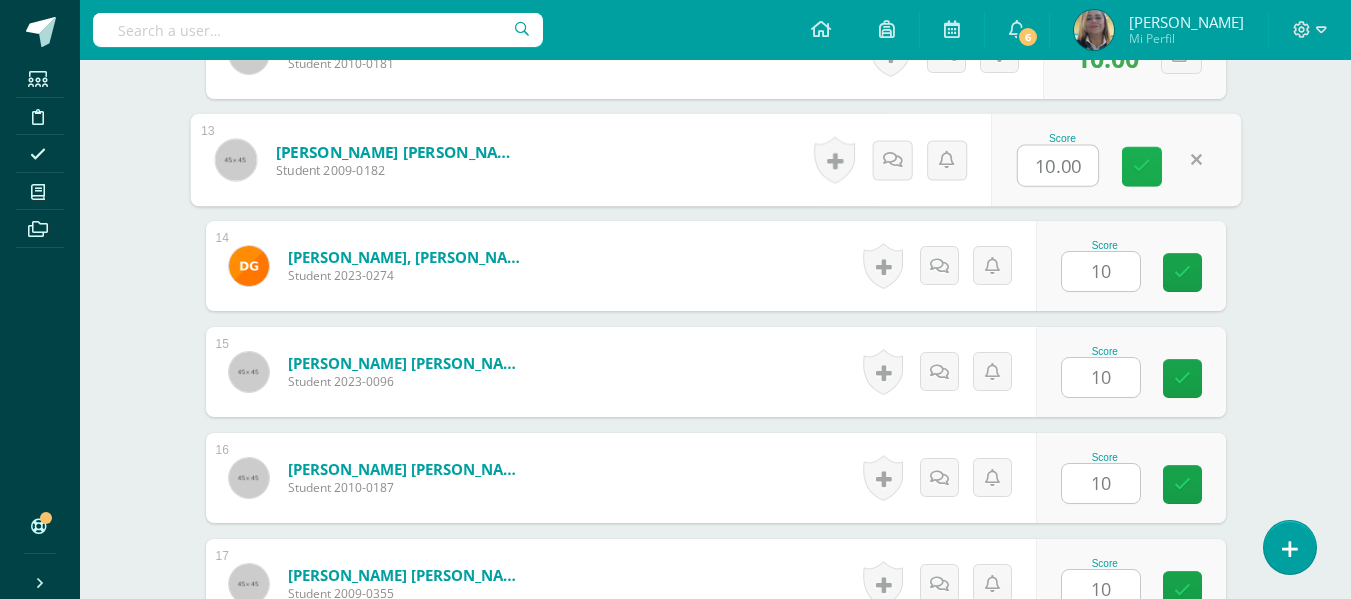 type on "0" 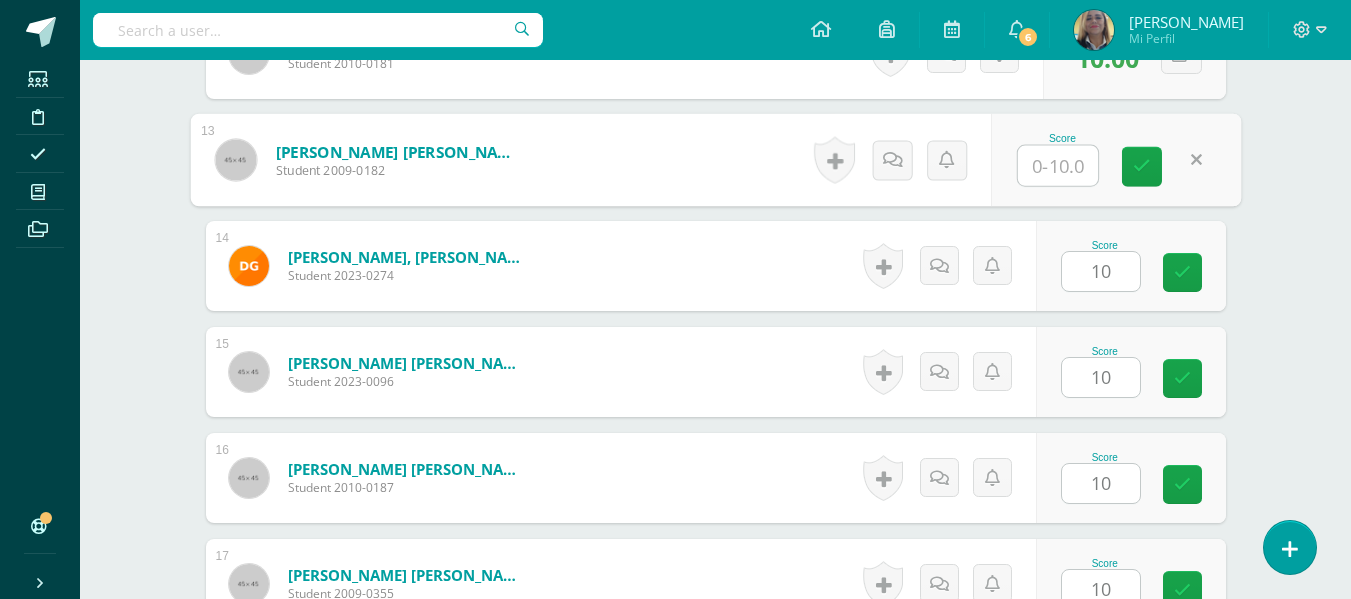 type on "0" 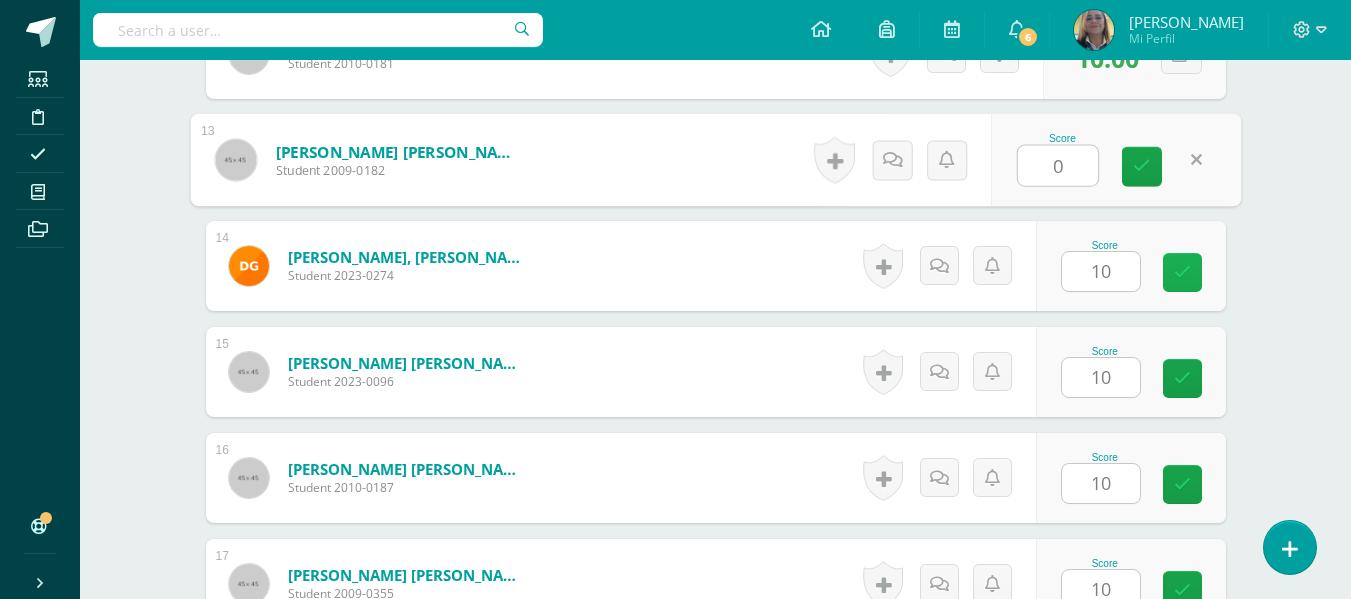 click at bounding box center [1182, 272] 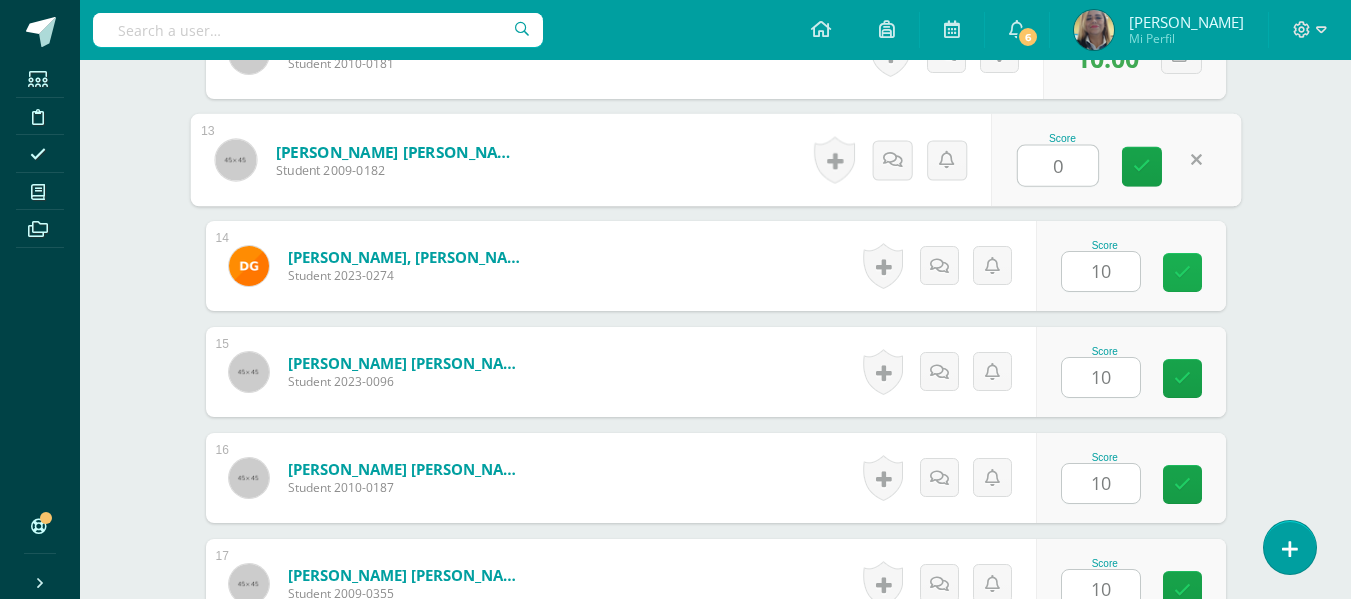 click at bounding box center [1182, 272] 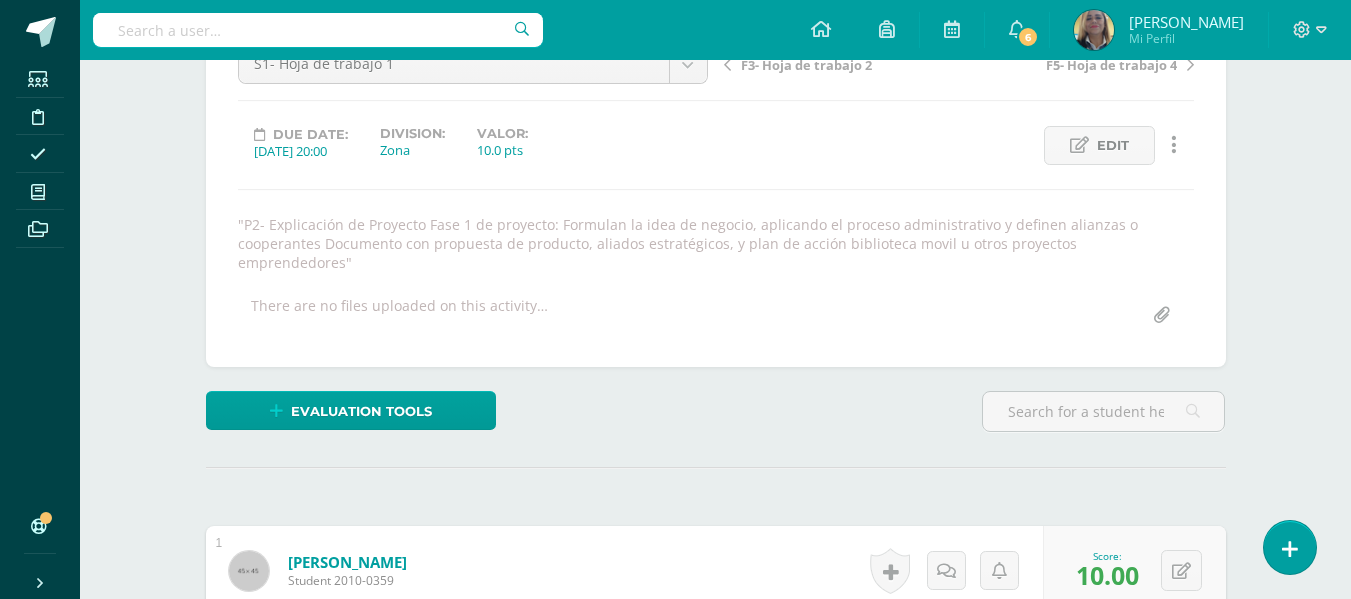 scroll, scrollTop: 3, scrollLeft: 0, axis: vertical 